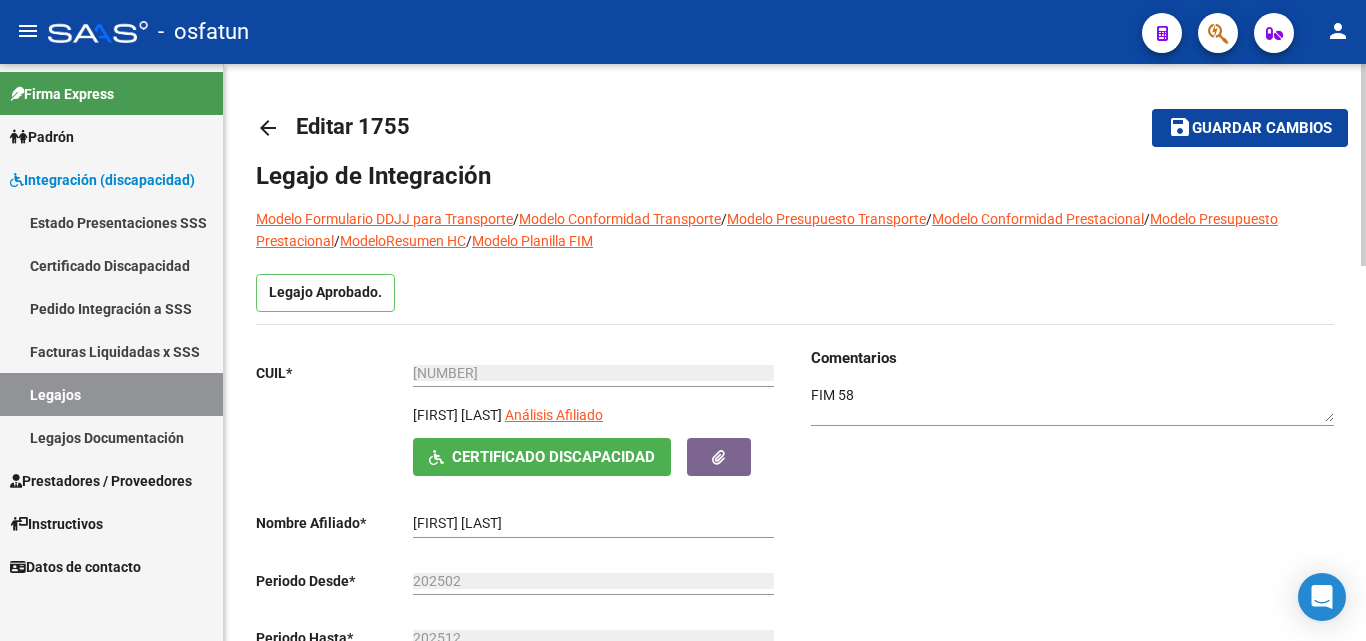 scroll, scrollTop: 0, scrollLeft: 0, axis: both 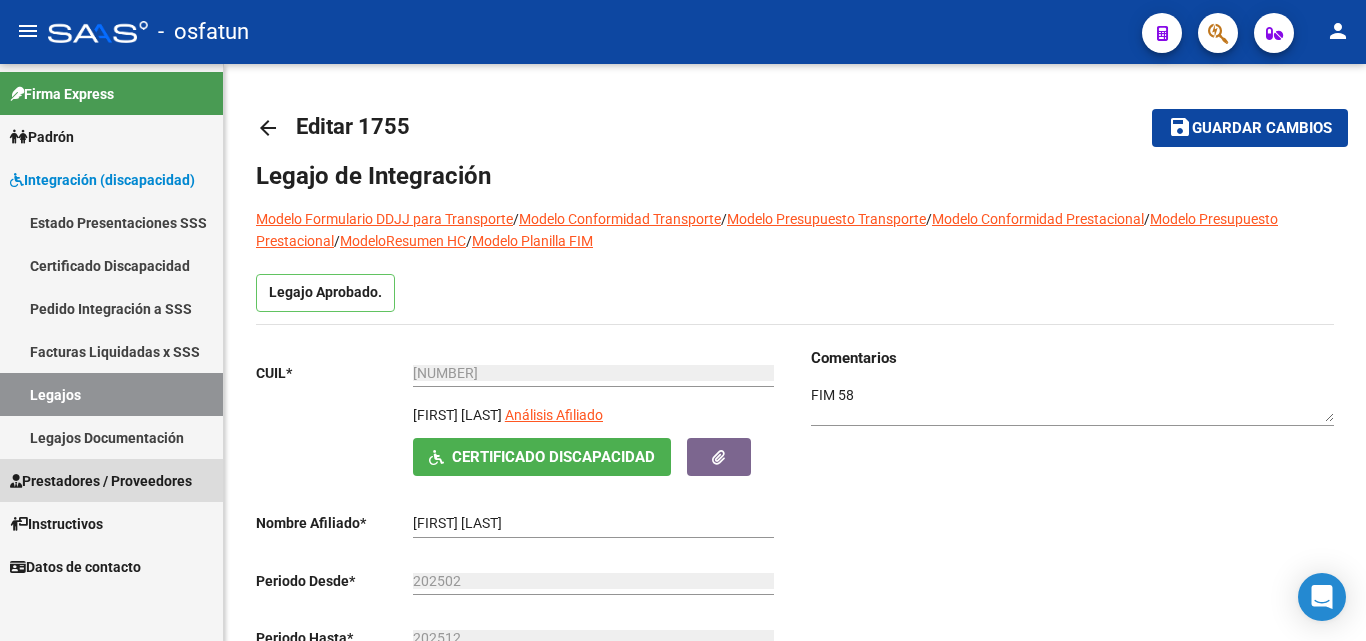 click on "Prestadores / Proveedores" at bounding box center (101, 481) 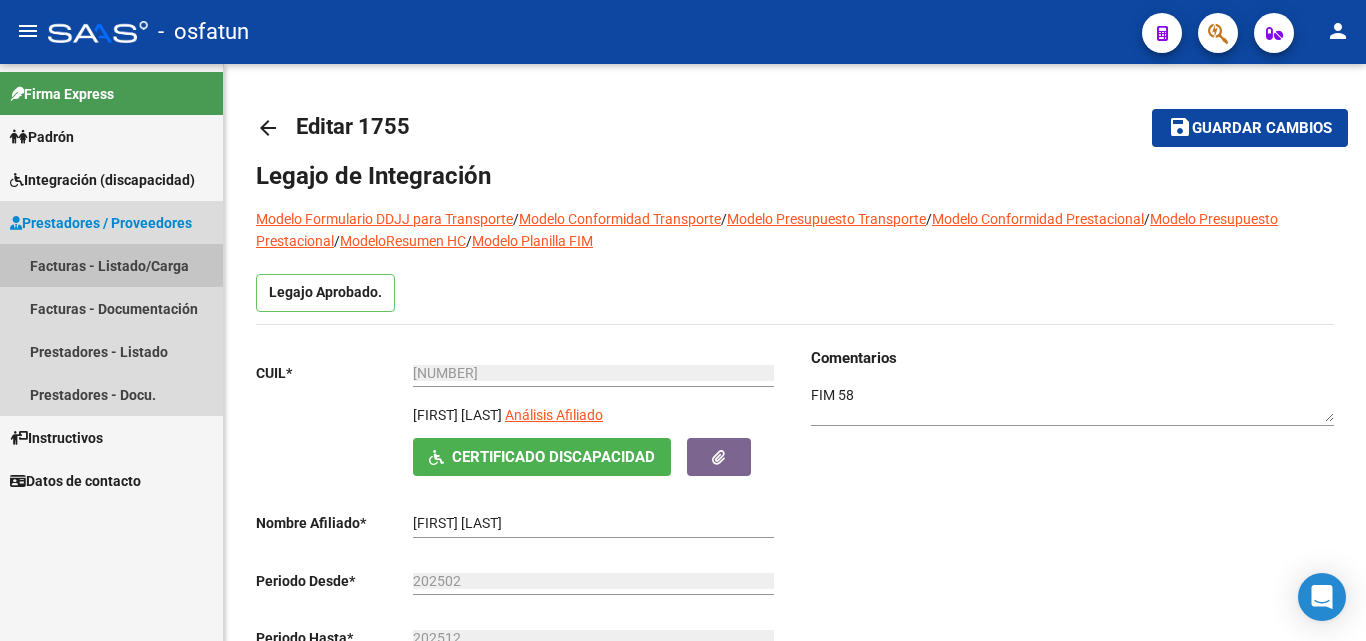 click on "Facturas - Listado/Carga" at bounding box center [111, 265] 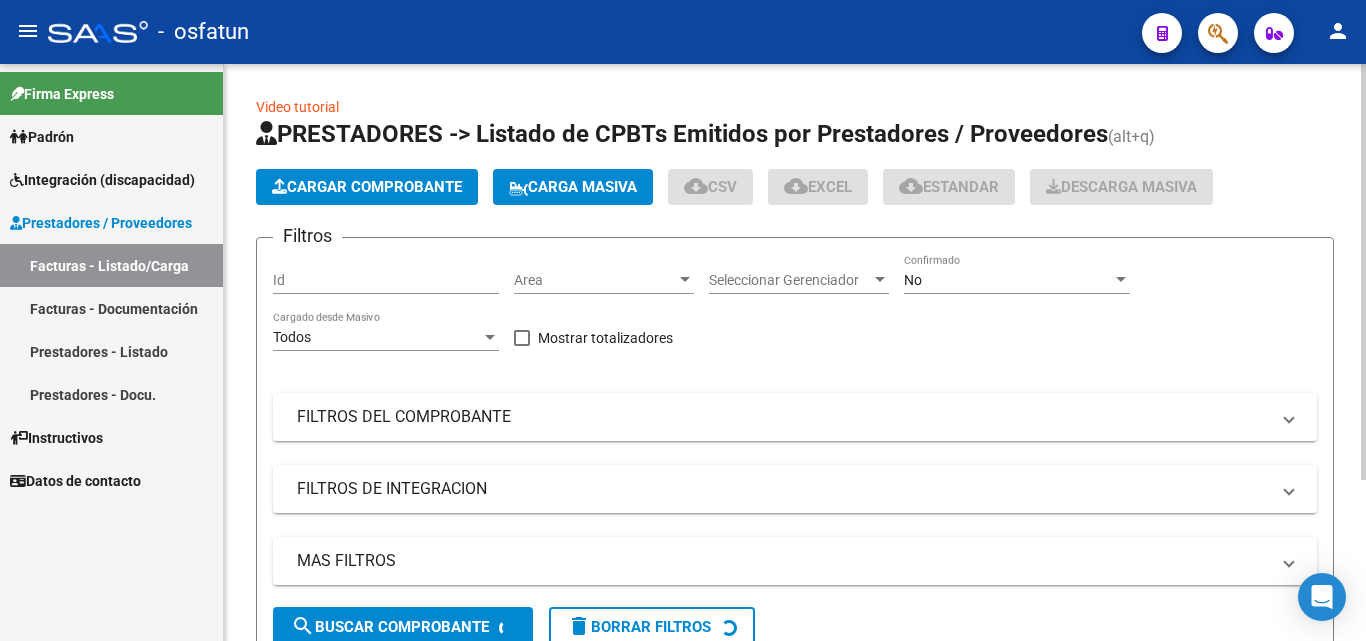 click on "Seleccionar Gerenciador Seleccionar Gerenciador" 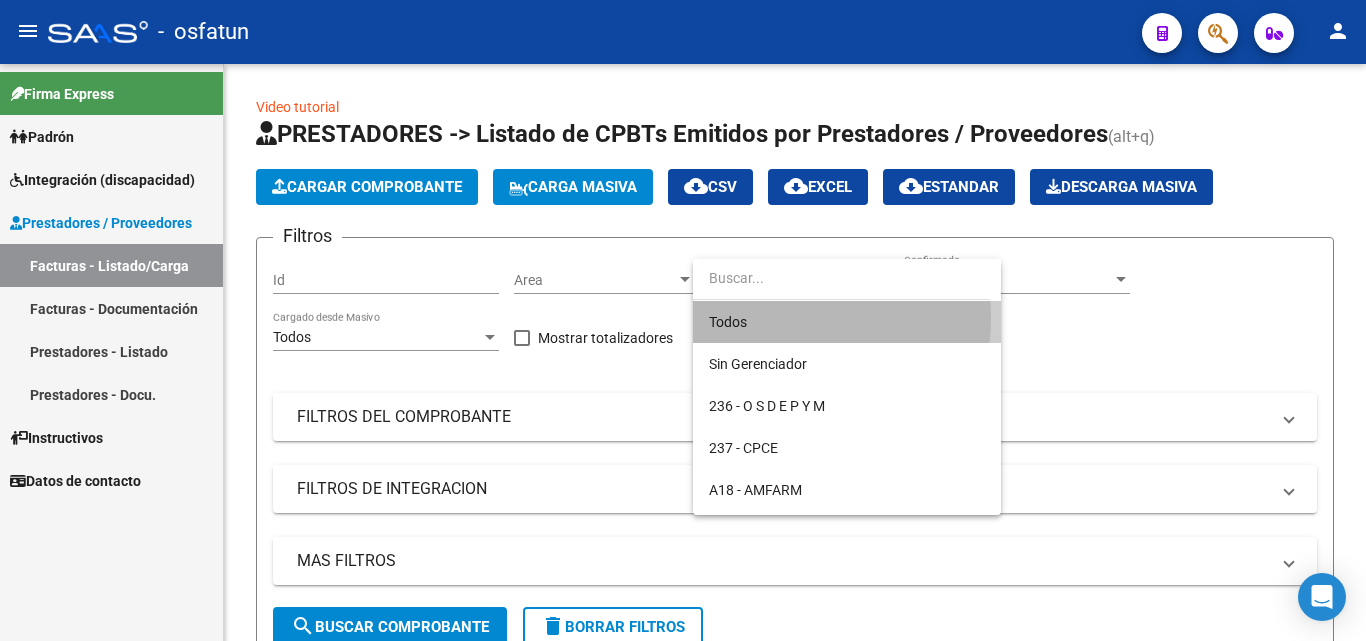 drag, startPoint x: 756, startPoint y: 317, endPoint x: 967, endPoint y: 303, distance: 211.46394 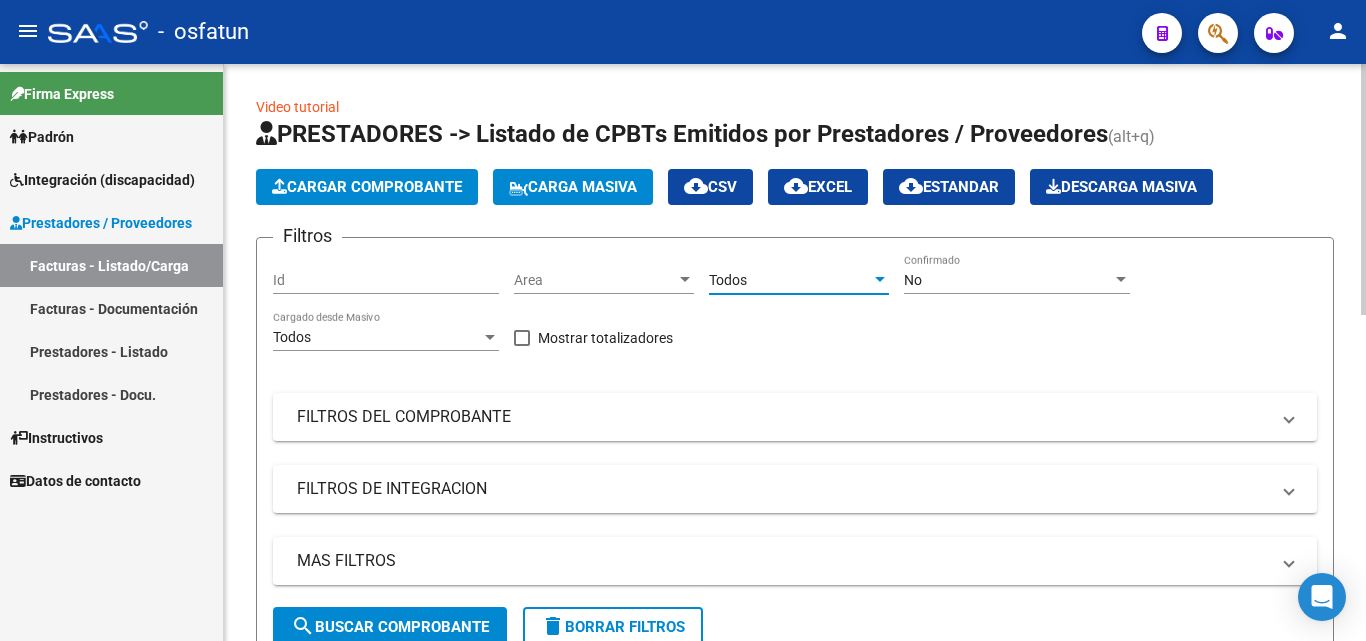 click on "No" at bounding box center [1008, 280] 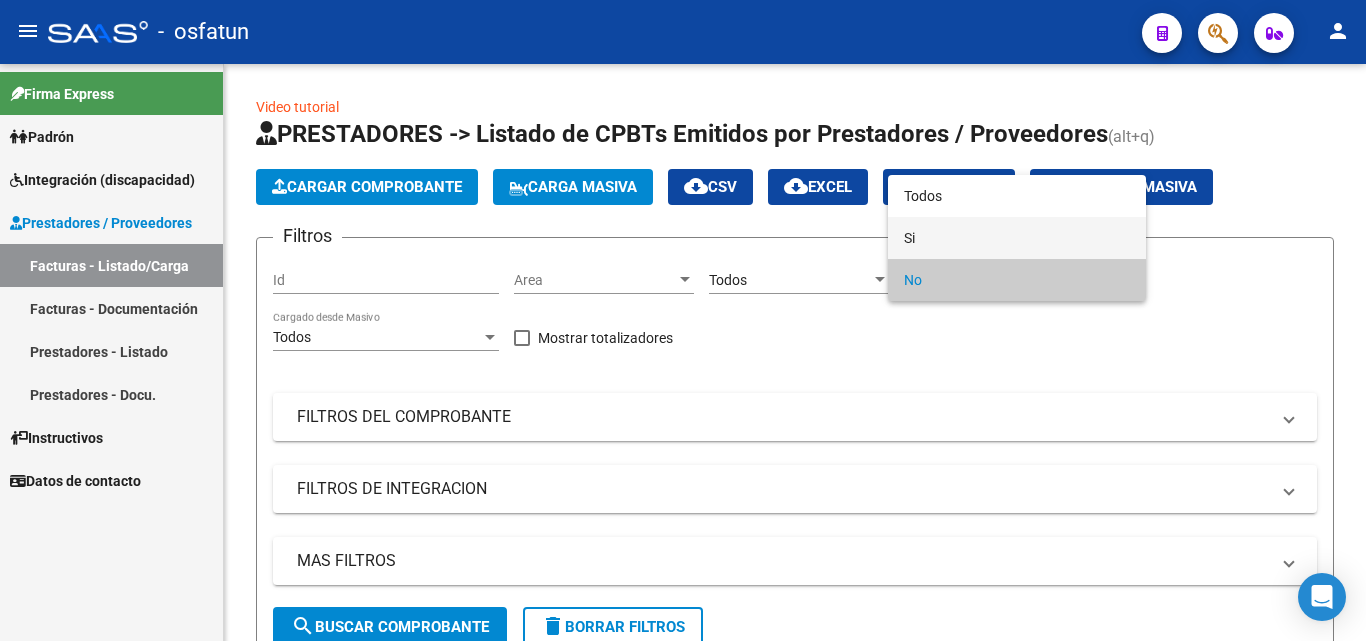 click on "Si" at bounding box center (1017, 238) 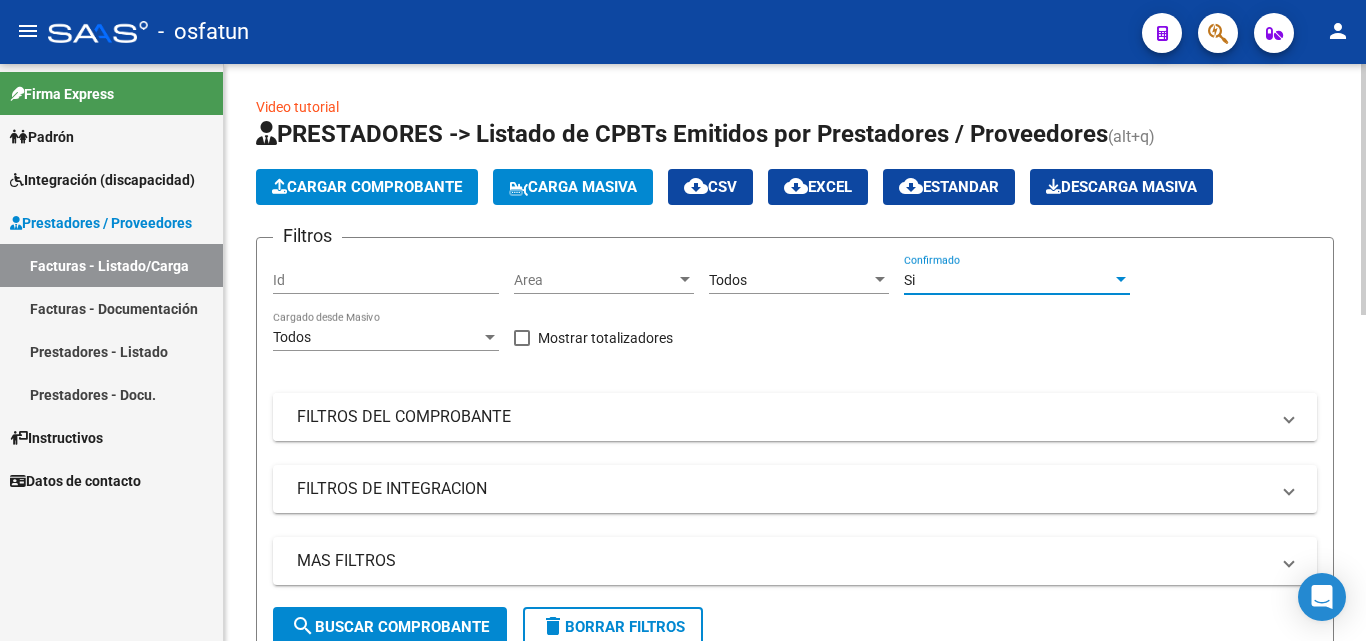 click on "FILTROS DEL COMPROBANTE" at bounding box center [783, 417] 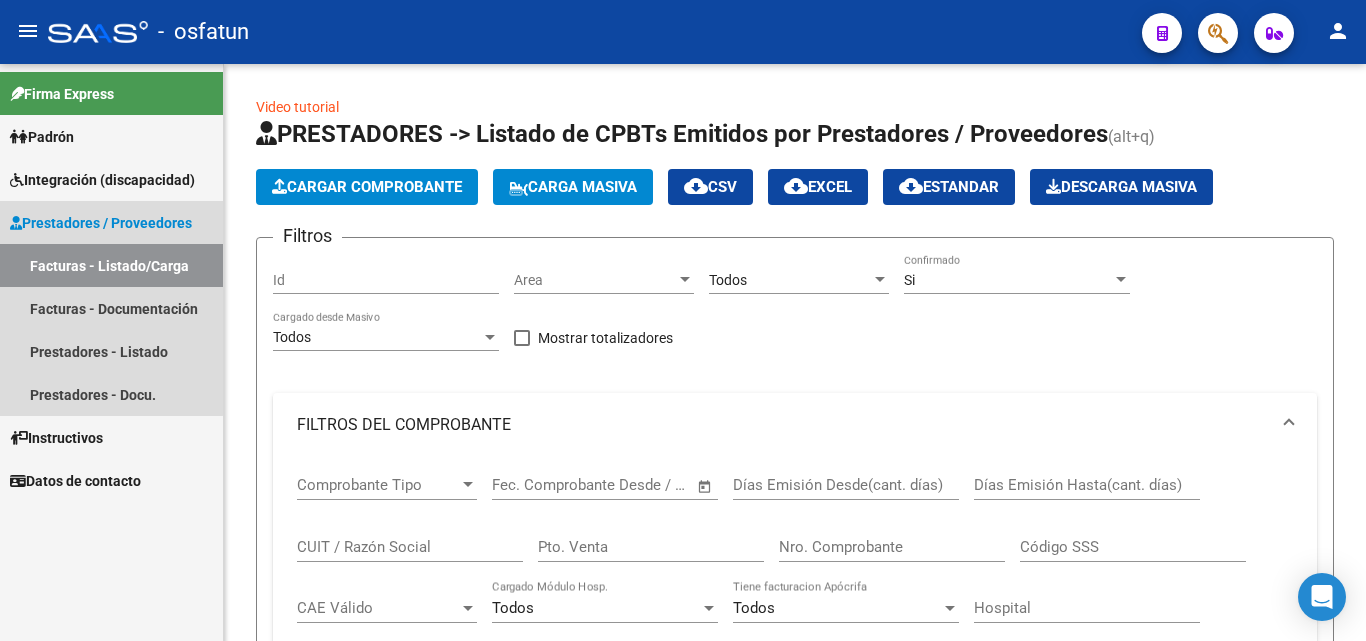 click on "Facturas - Listado/Carga" at bounding box center [111, 265] 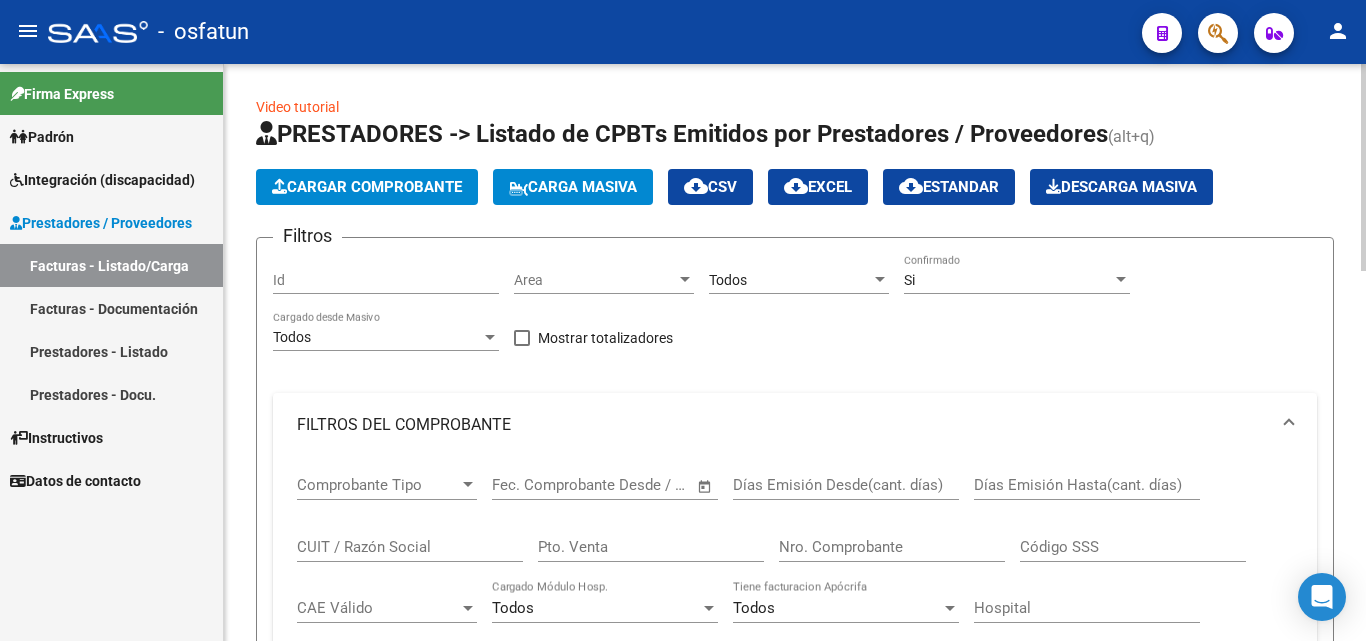 click on "Todos" at bounding box center (790, 280) 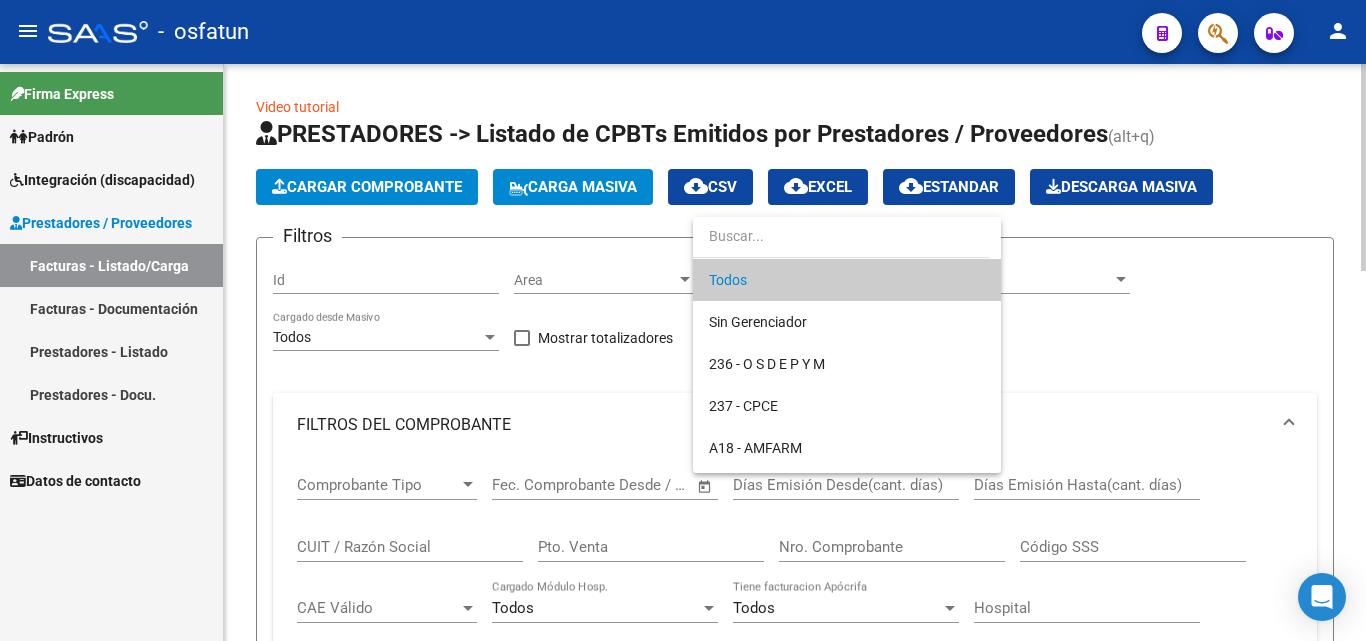 click on "Todos" at bounding box center (847, 280) 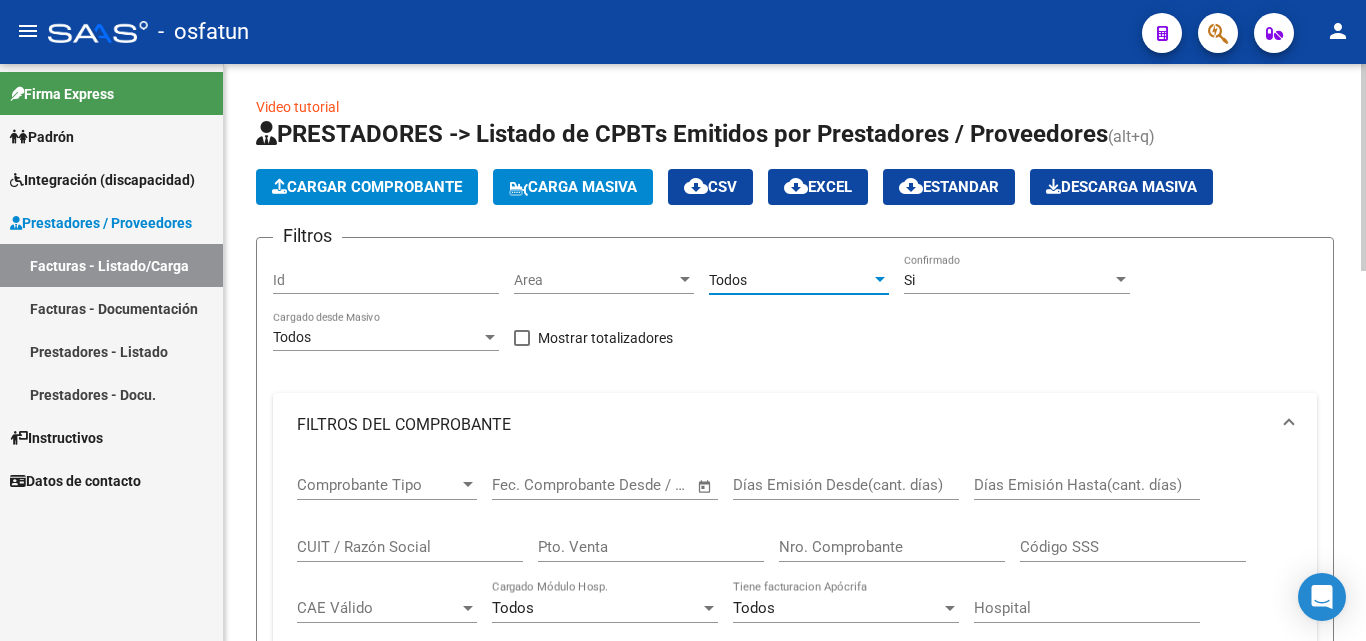 click on "Si" at bounding box center [1008, 280] 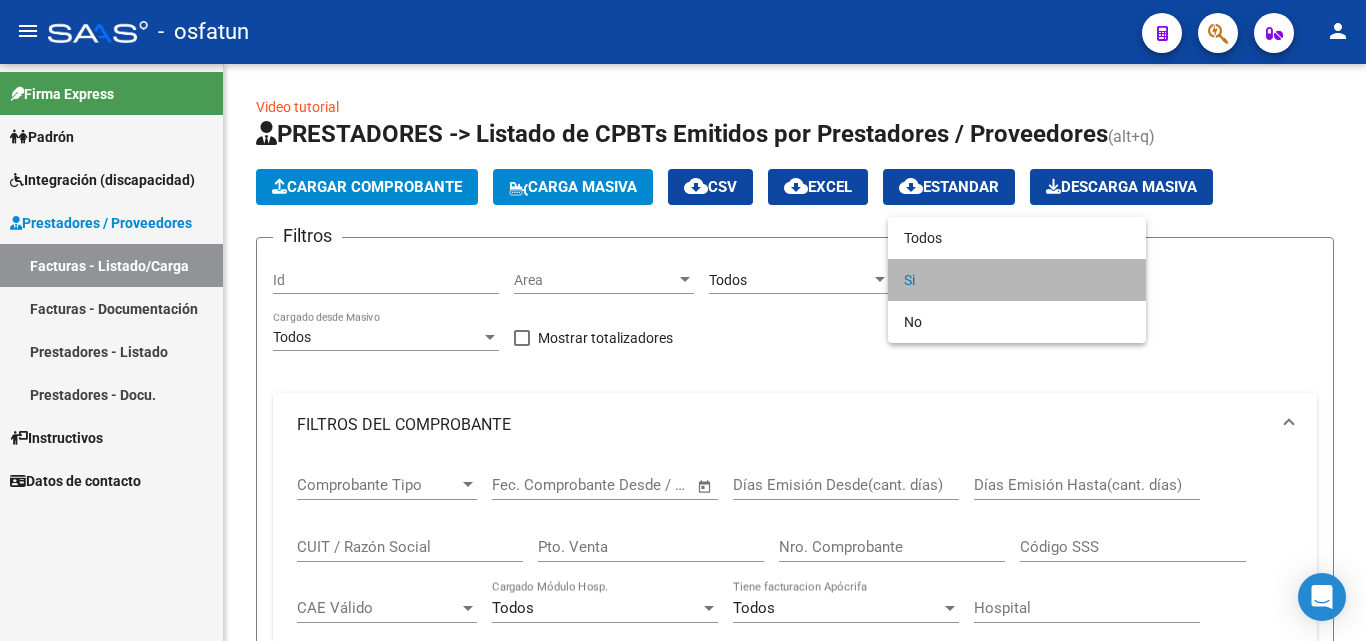 click on "Si" at bounding box center (1017, 280) 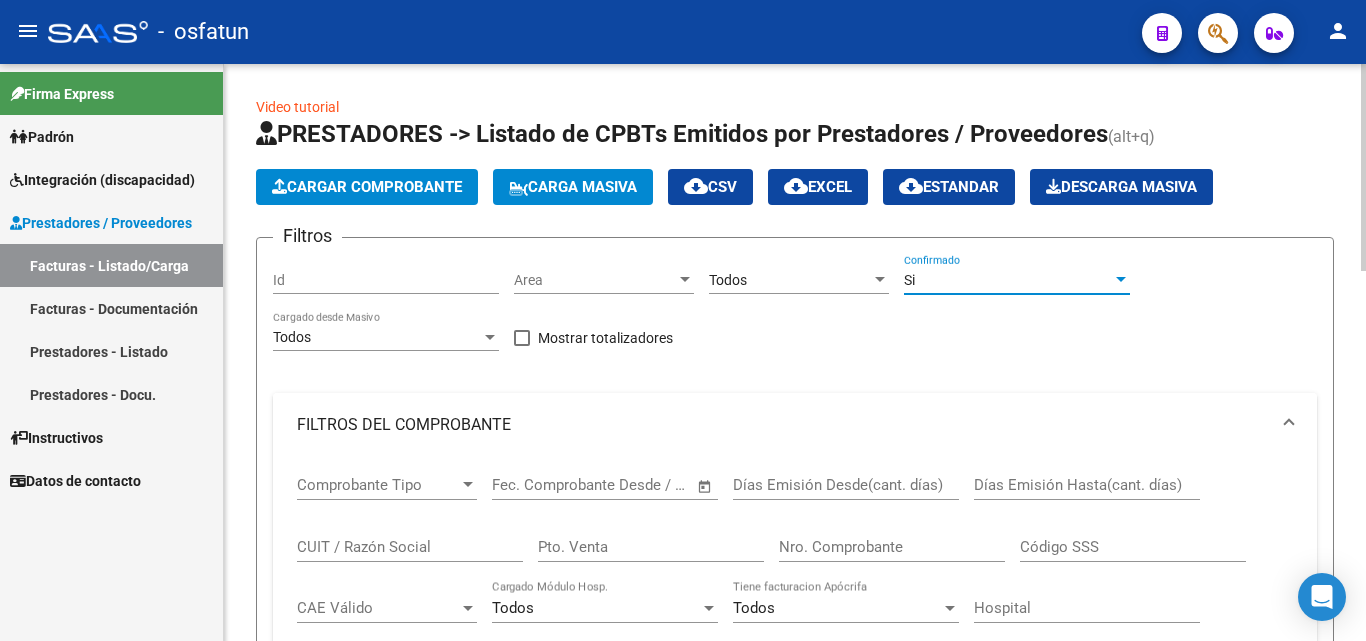 click on "FILTROS DEL COMPROBANTE" at bounding box center [783, 425] 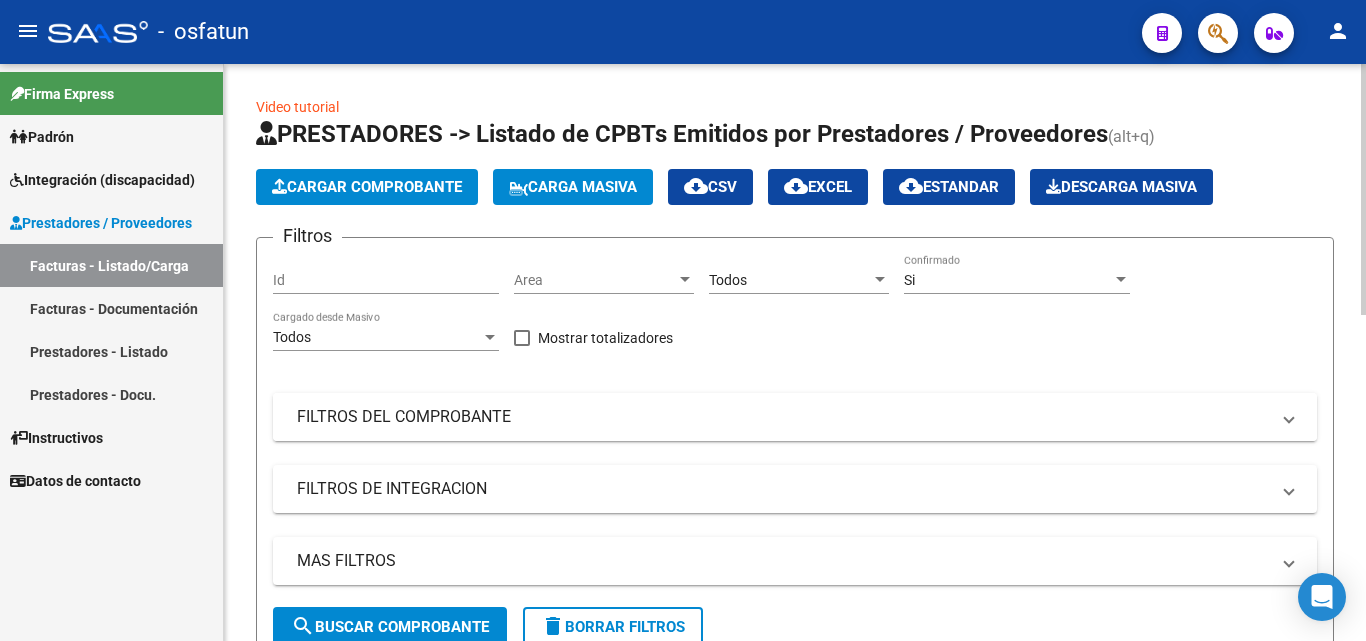 click on "FILTROS DEL COMPROBANTE" at bounding box center (783, 417) 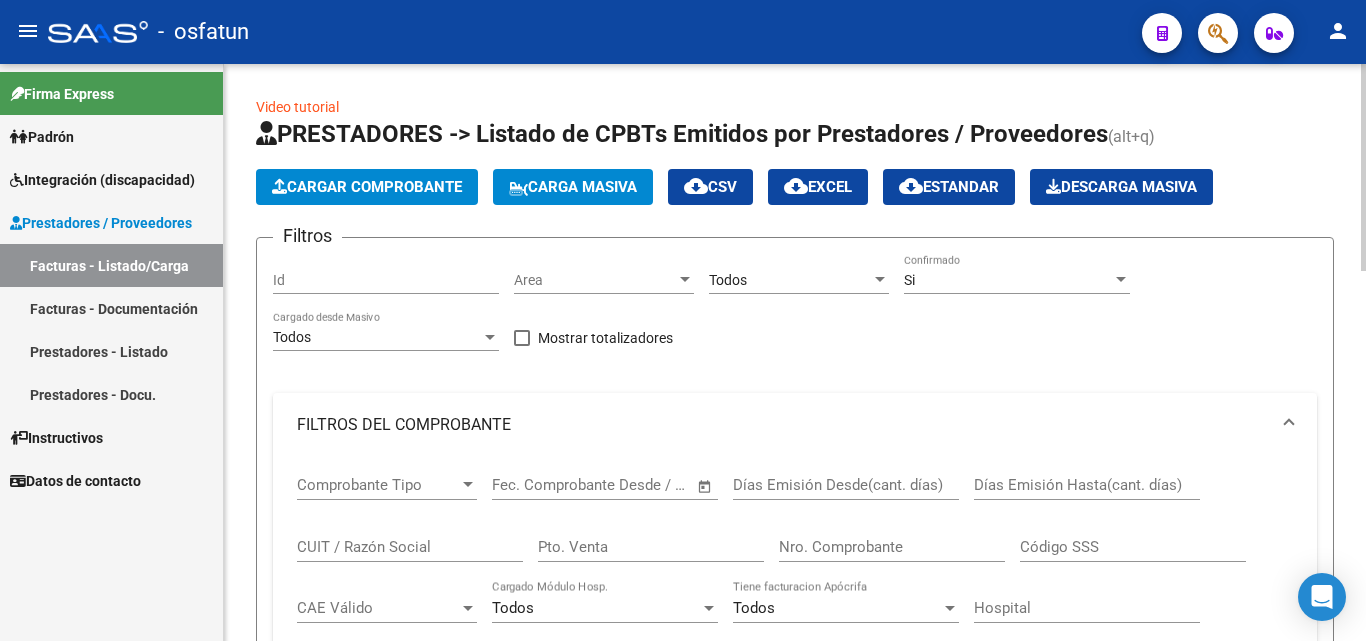 click on "CUIT / Razón Social" at bounding box center (410, 547) 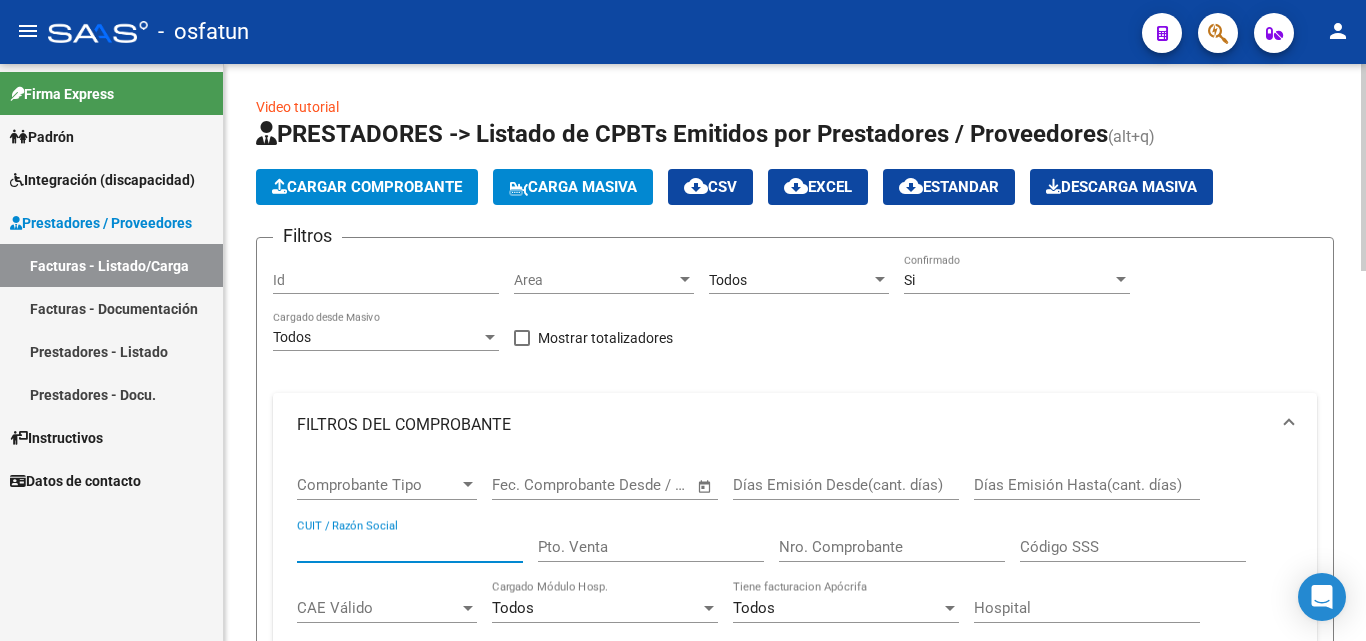 paste on "[NUMBER]" 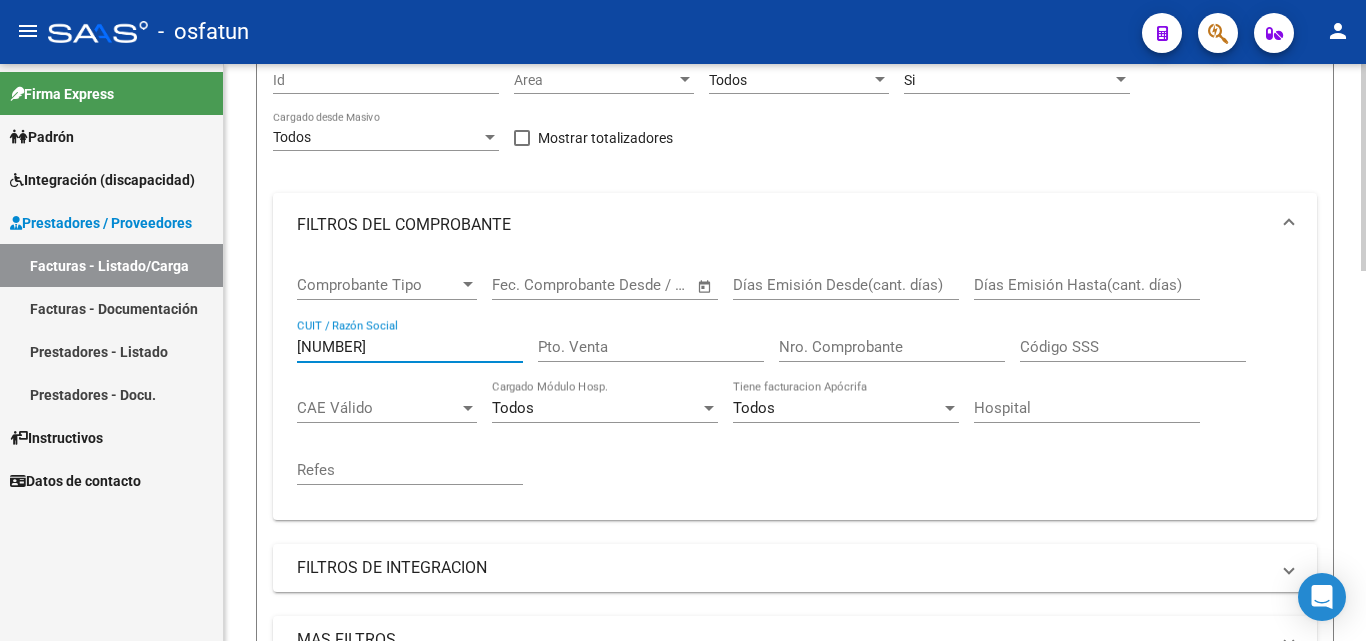 scroll, scrollTop: 400, scrollLeft: 0, axis: vertical 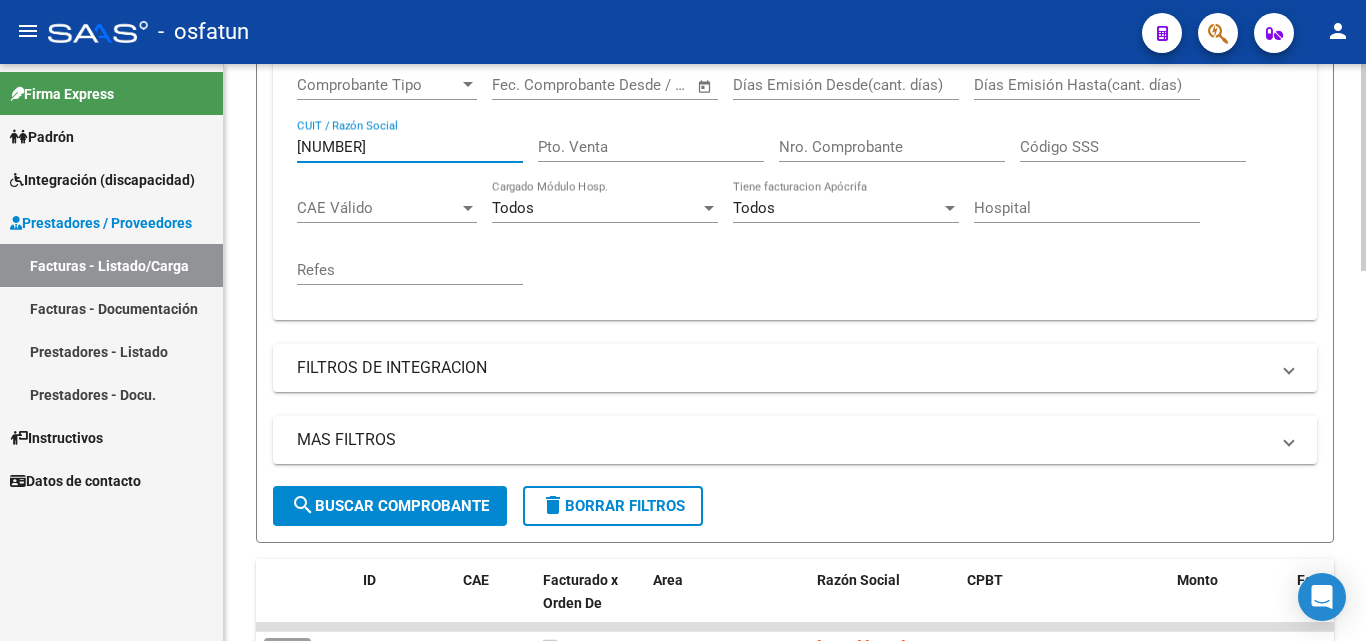 type on "[NUMBER]" 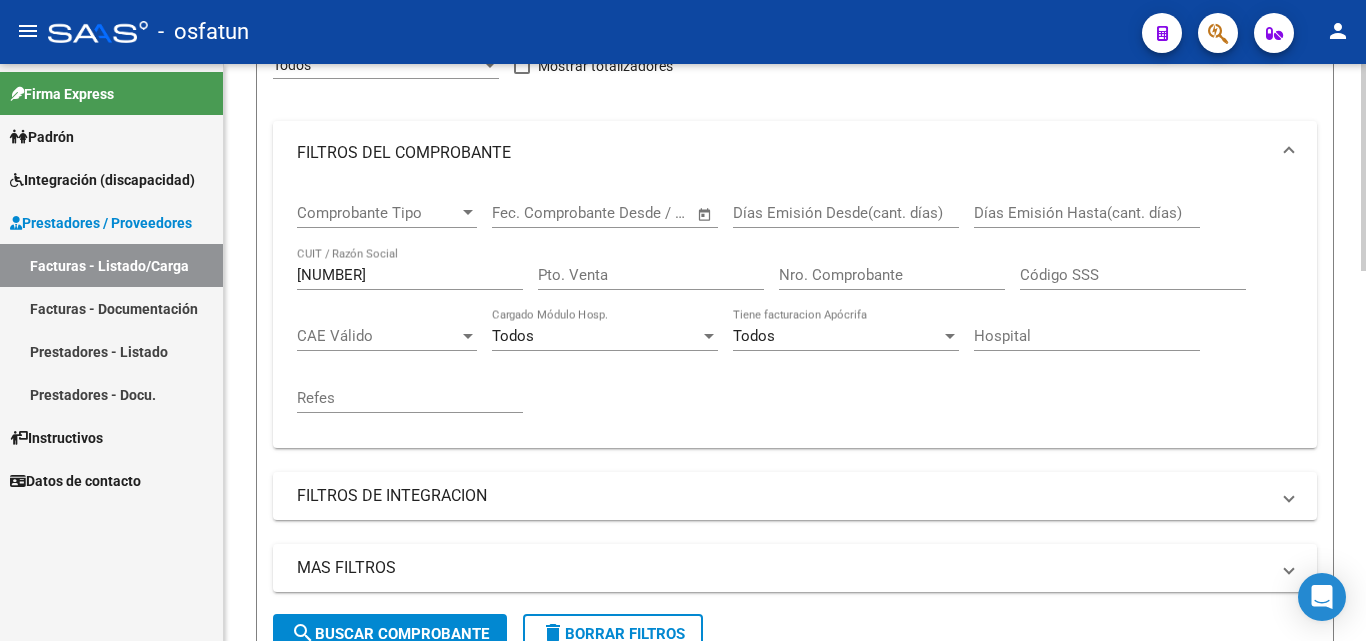 scroll, scrollTop: 100, scrollLeft: 0, axis: vertical 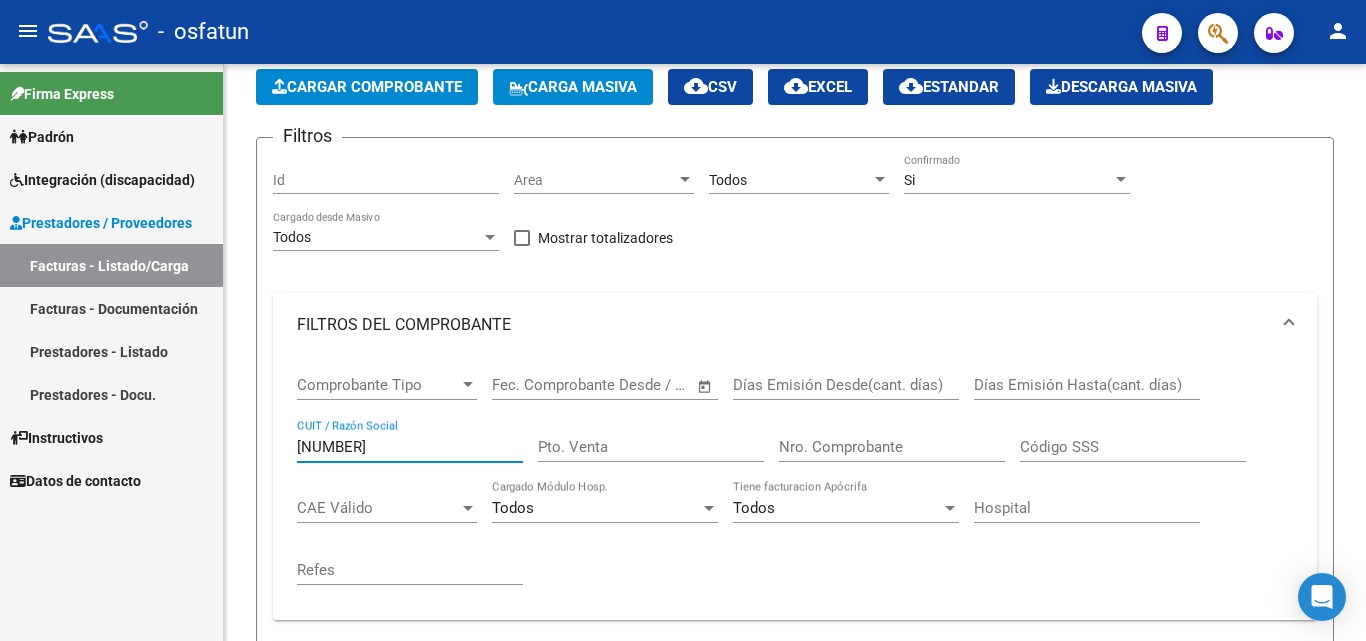 drag, startPoint x: 444, startPoint y: 437, endPoint x: 157, endPoint y: 417, distance: 287.696 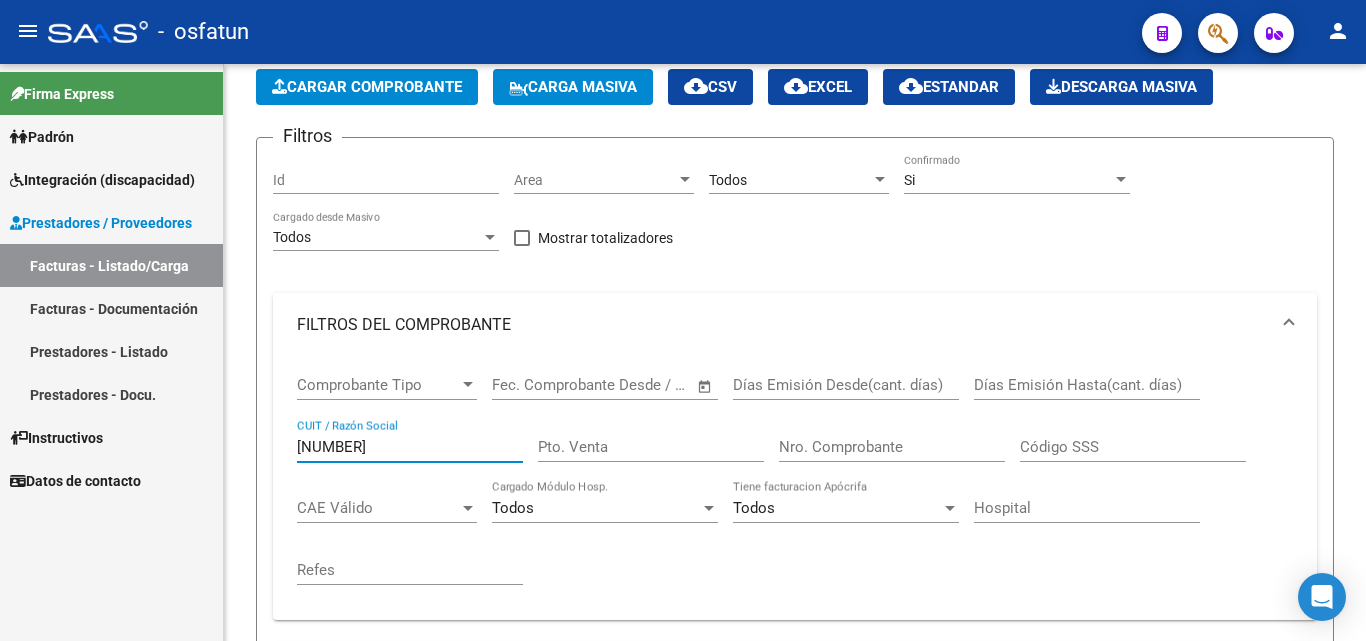 click on "Firma Express     Padrón Análisis Afiliado    Integración (discapacidad) Estado Presentaciones SSS Certificado Discapacidad Pedido Integración a SSS Facturas Liquidadas x SSS Legajos Legajos Documentación    Prestadores / Proveedores Facturas - Listado/Carga Facturas - Documentación Prestadores - Listado Prestadores - Docu.    Instructivos    Datos de contacto  Video tutorial   PRESTADORES -> Listado de CPBTs Emitidos por Prestadores / Proveedores (alt+q)   Cargar Comprobante
Carga Masiva  cloud_download  CSV  cloud_download  EXCEL  cloud_download  Estandar   Descarga Masiva
Filtros Id Area Area Todos Seleccionar Gerenciador Si Confirmado Todos Cargado desde Masivo   Mostrar totalizadores   FILTROS DEL COMPROBANTE  Comprobante Tipo Comprobante Tipo Start date – End date Fec. Comprobante Desde / Hasta Días Emisión Desde(cant. días) Días Emisión Hasta(cant. días) [NUMBER] CUIT / Razón Social Pto. Venta Nro. Comprobante Código SSS CAE Válido CAE Válido Todos Todos Hospital Op" 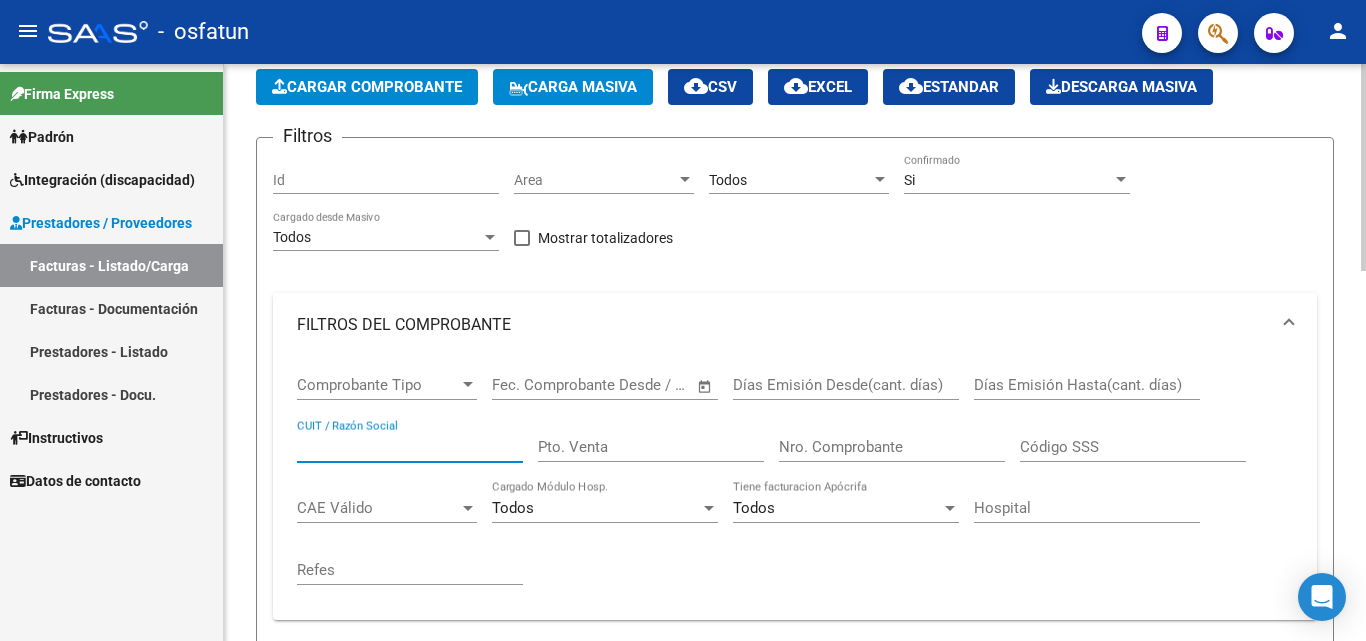 paste on "[NUMBER]" 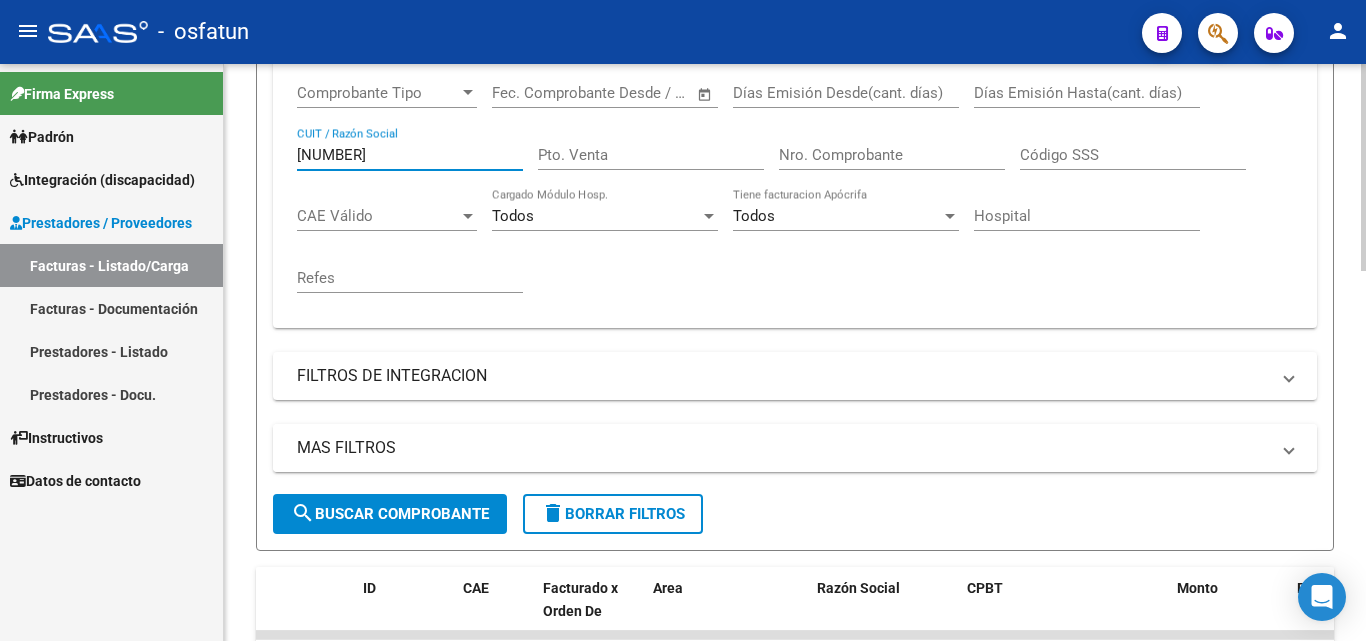 scroll, scrollTop: 400, scrollLeft: 0, axis: vertical 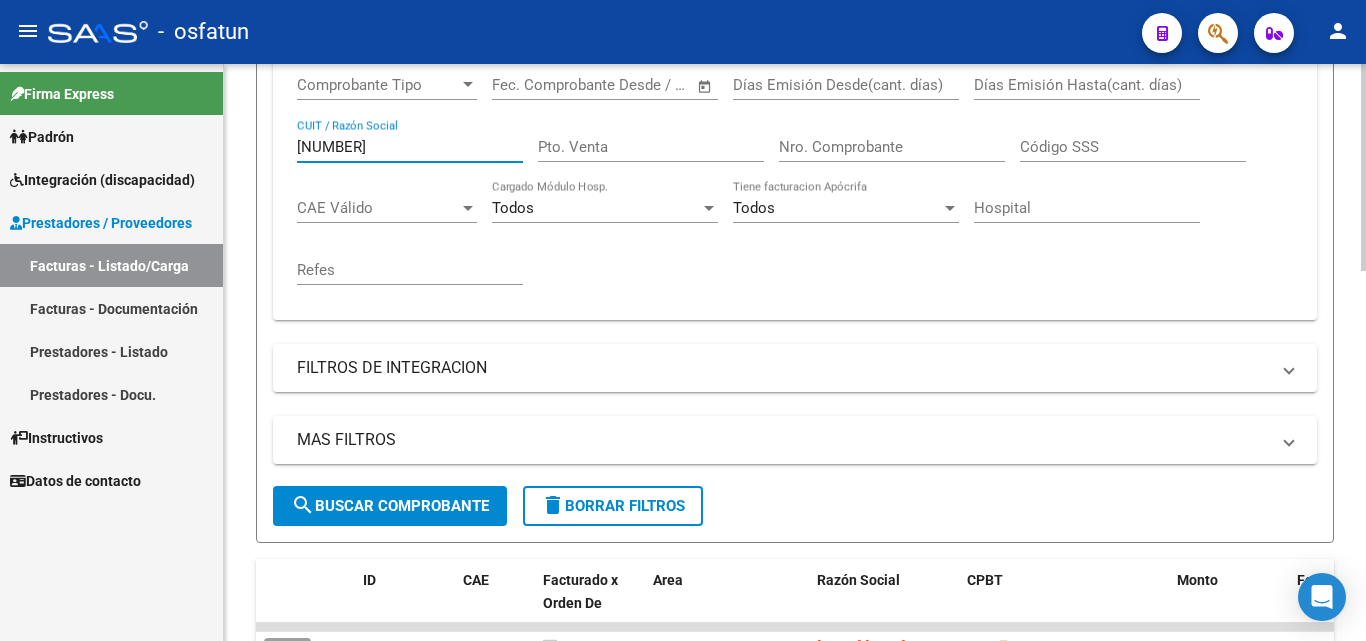 type on "[NUMBER]" 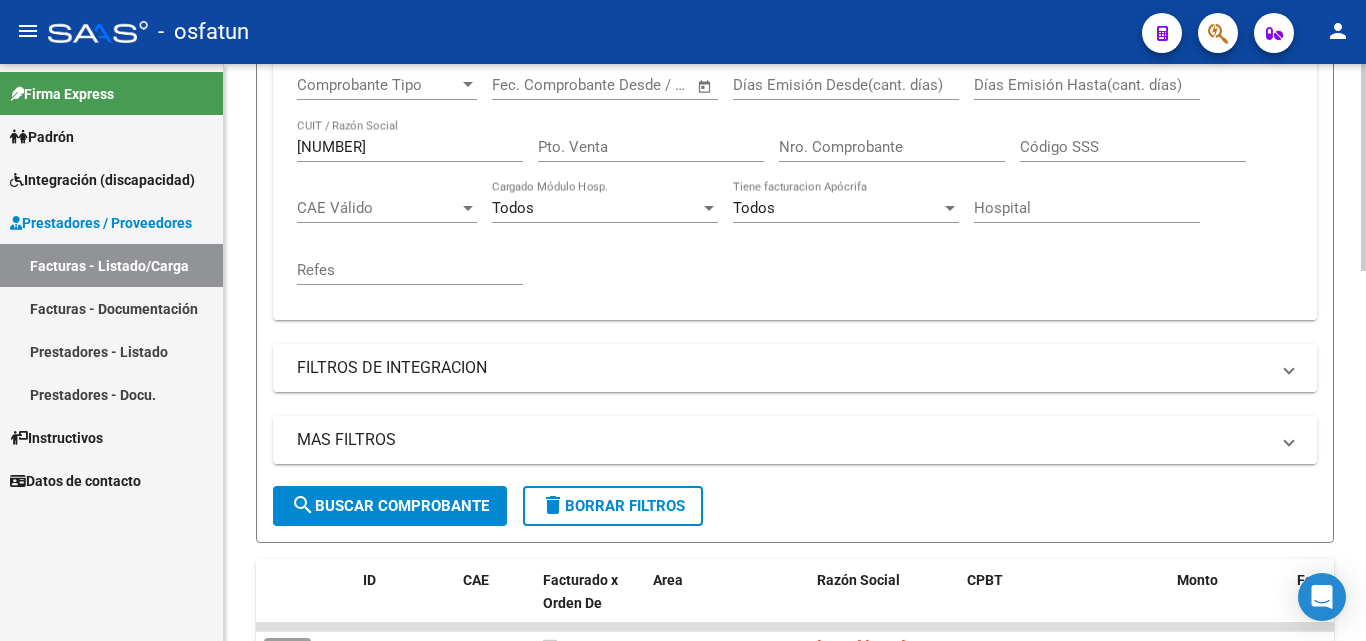 click on "Comprobante Tipo Comprobante Tipo Start date – End date Fec. Comprobante Desde / Hasta Días Emisión Desde(cant. días) Días Emisión Hasta(cant. días) [NUMBER] CUIT / Razón Social Pto. Venta Nro. Comprobante Código SSS CAE Válido CAE Válido Todos Cargado Módulo Hosp. Todos Tiene facturacion Apócrifa Hospital Refes" at bounding box center [795, 180] 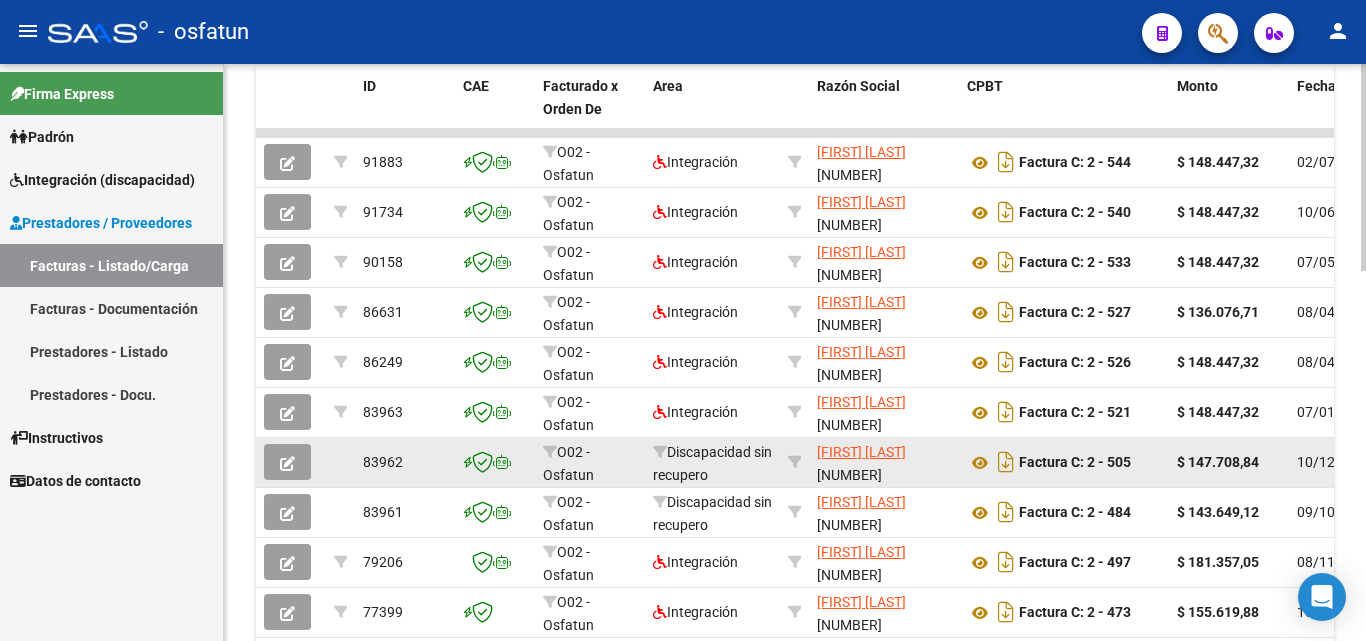 scroll, scrollTop: 1000, scrollLeft: 0, axis: vertical 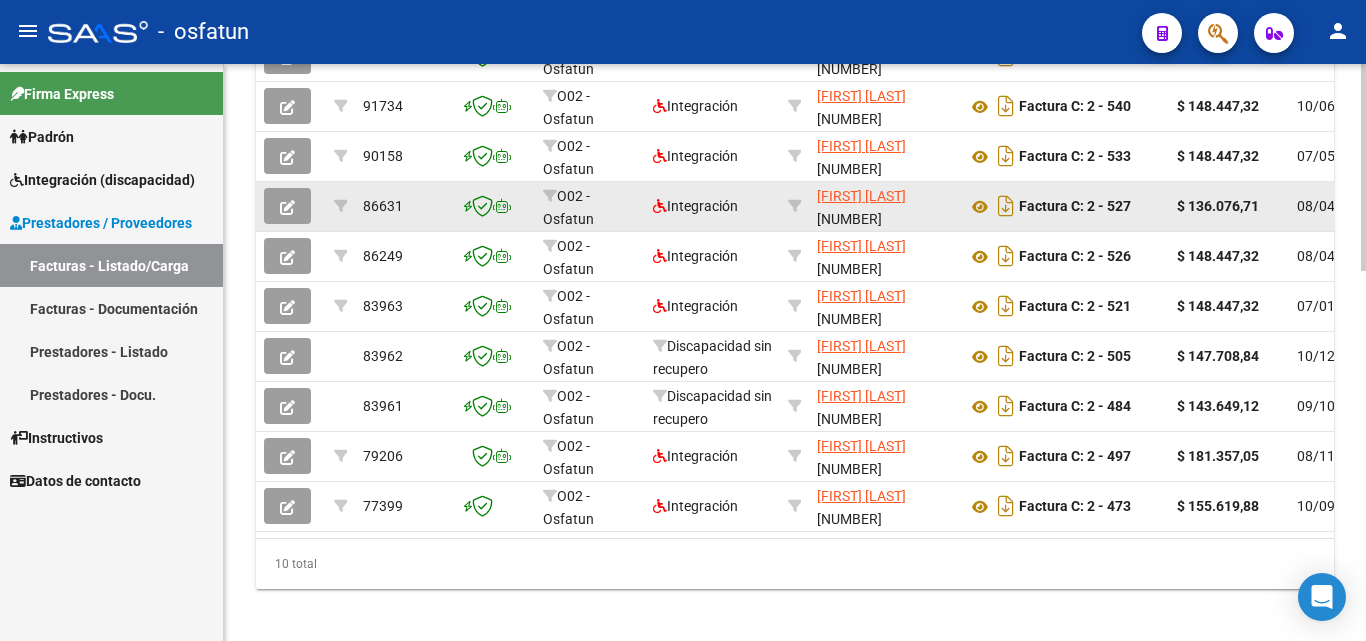 click 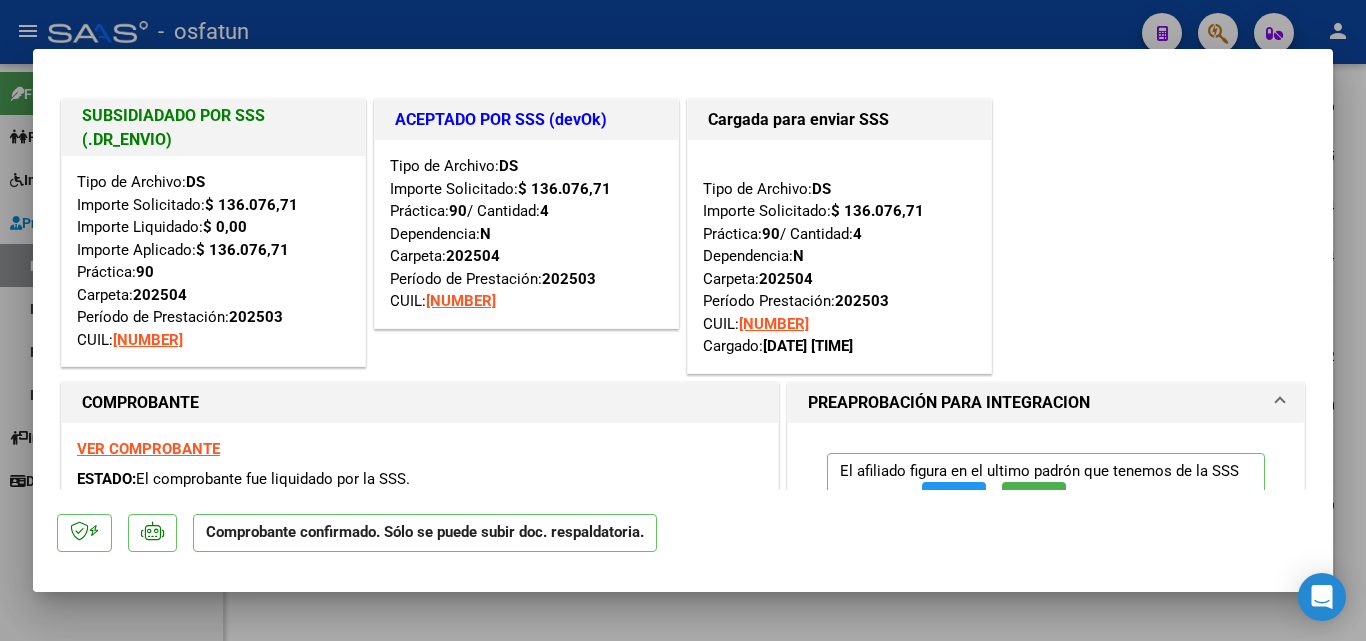 click on "SUBSIDIADADO POR SSS (.DR_ENVIO)  Tipo de Archivo:  DS  Importe Solicitado:  $ [PRICE]  Importe Liquidado:  $ 0,00  Importe Aplicado:  $ [PRICE]  Práctica:  90  Carpeta:  202504  Período de Prestación:  202503  CUIL:  [NUMBER] ACEPTADO POR SSS (devOk)  Tipo de Archivo:  DS  Importe Solicitado:  $ [PRICE]  Práctica:  90  / Cantidad:  4  Dependencia:  N  Carpeta:  202504  Período de Prestación:  202503  CUIL:  [NUMBER] Cargada para enviar SSS  Tipo de Archivo:  DS  Importe Solicitado:  $ [PRICE]  Práctica:  90  / Cantidad:  4  Dependencia:  N  Carpeta:  202504  Período Prestación:  202503  CUIL:  [NUMBER]  Cargado:  [DATE] [TIME]" at bounding box center (683, 236) 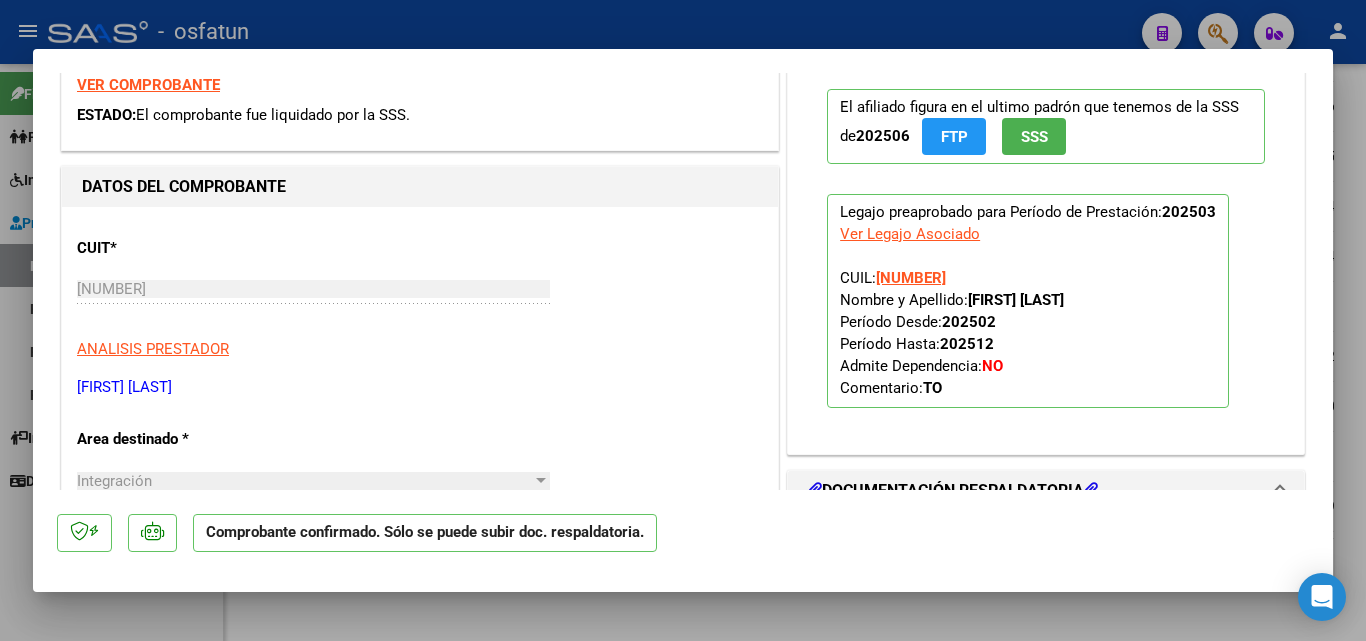 click at bounding box center (683, 320) 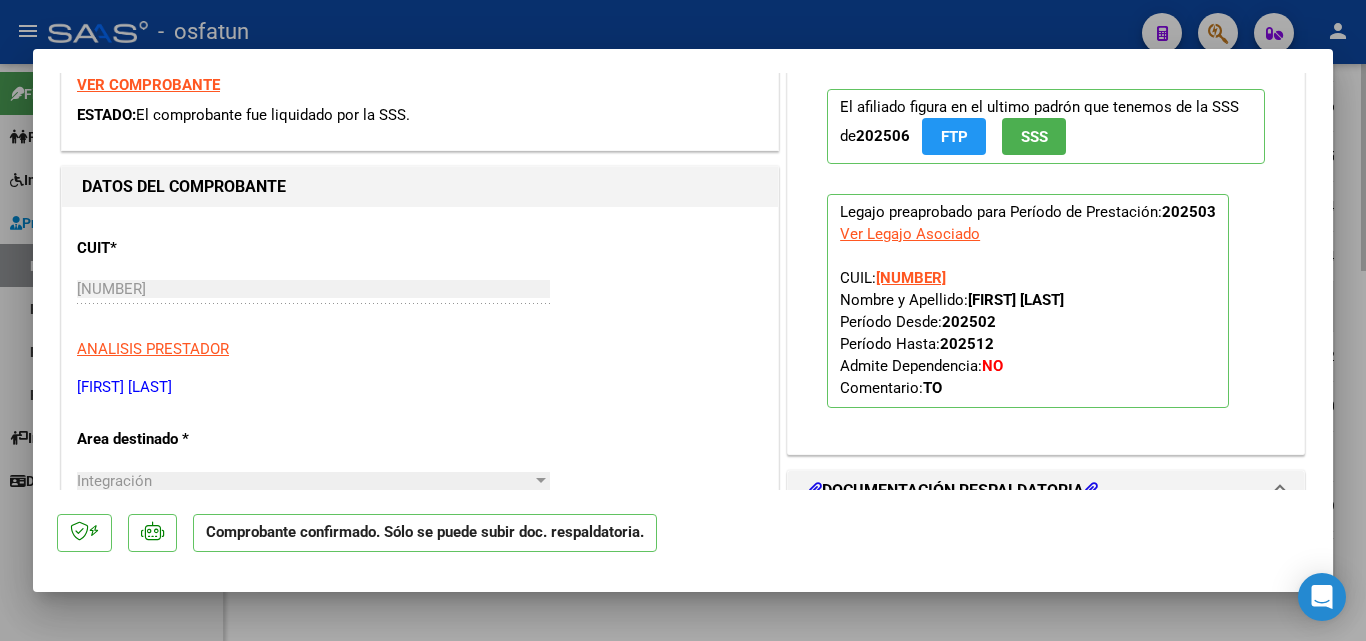 type 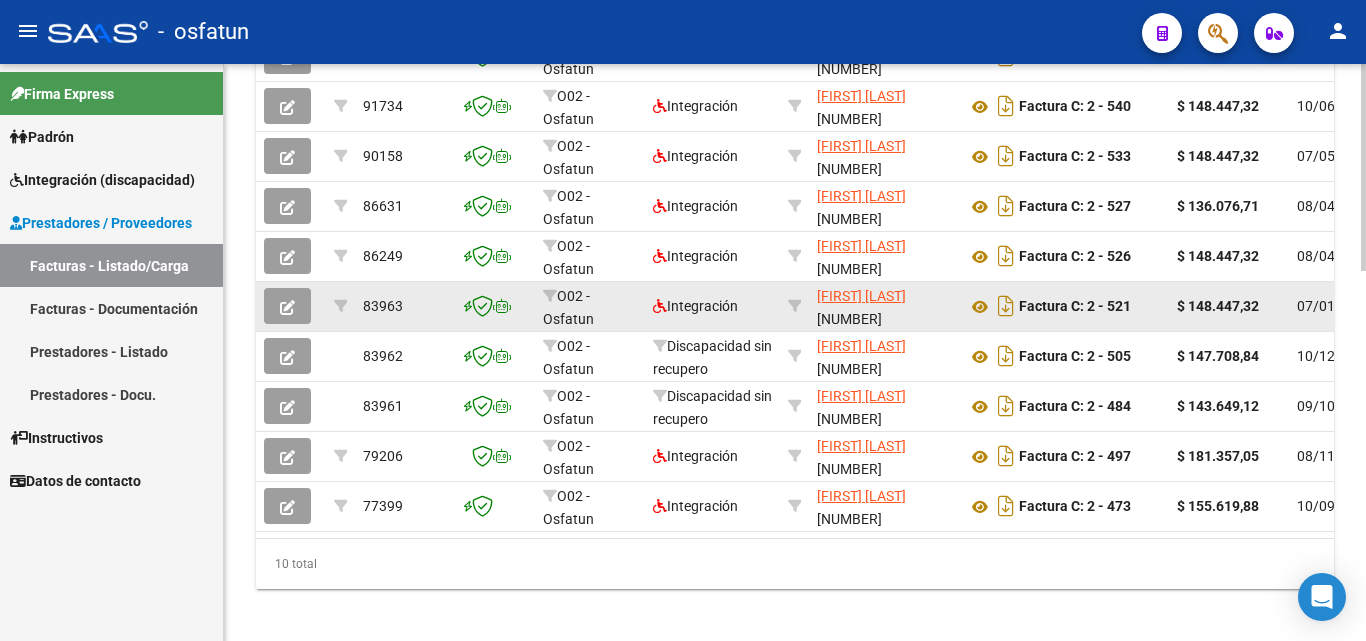 scroll, scrollTop: 1000, scrollLeft: 0, axis: vertical 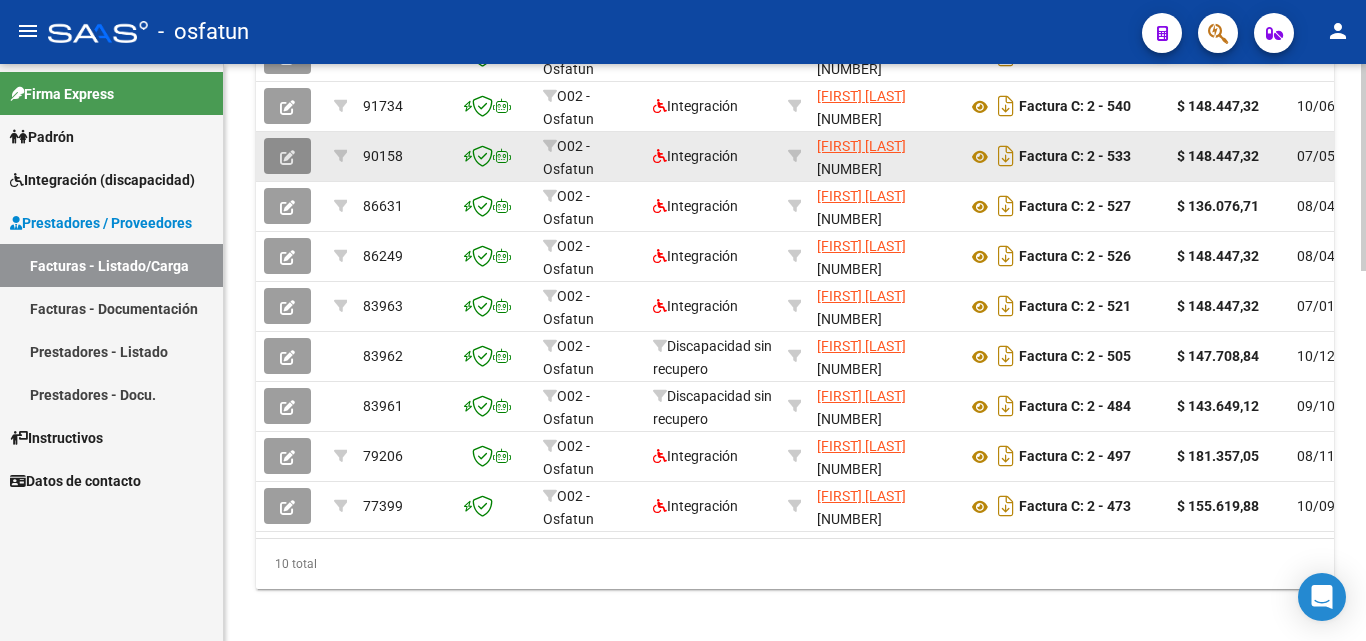 click 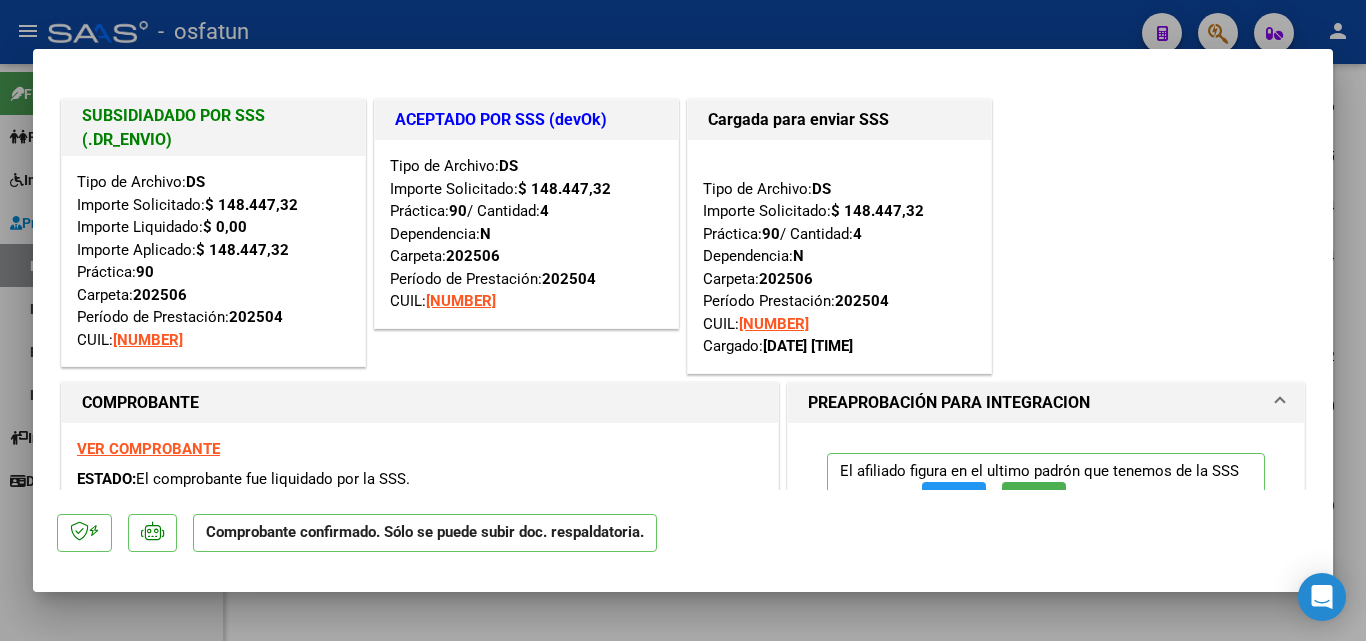 click at bounding box center [683, 320] 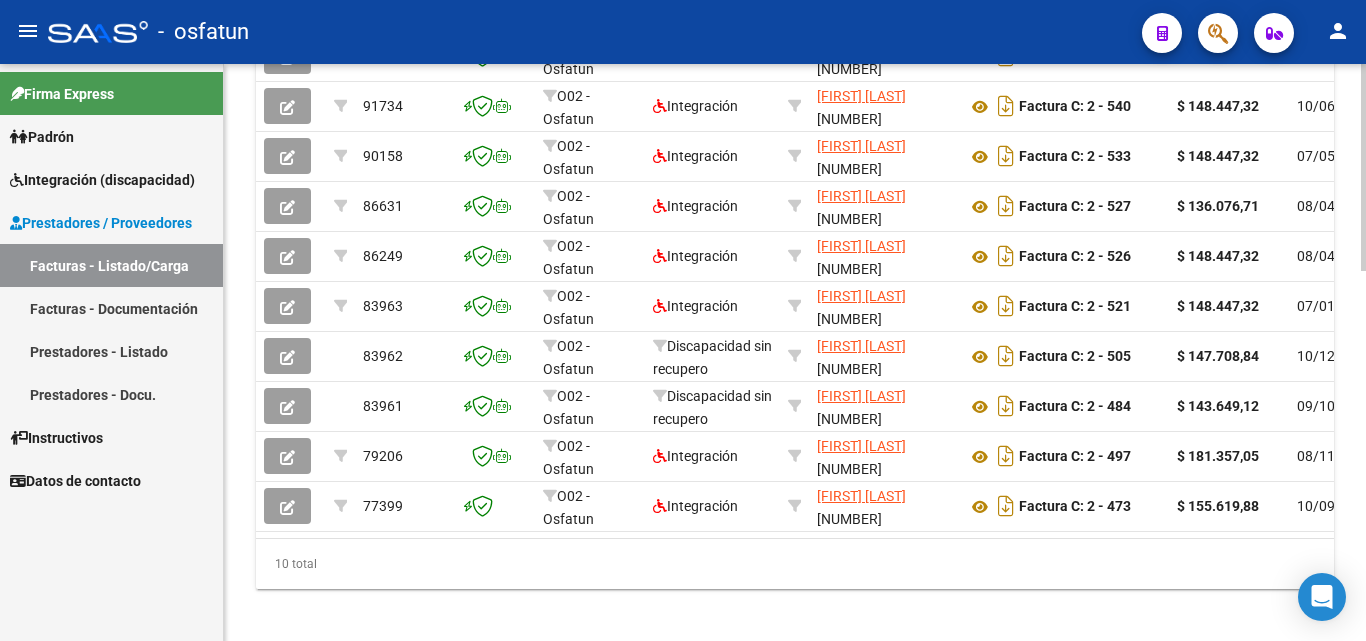 scroll, scrollTop: 1000, scrollLeft: 0, axis: vertical 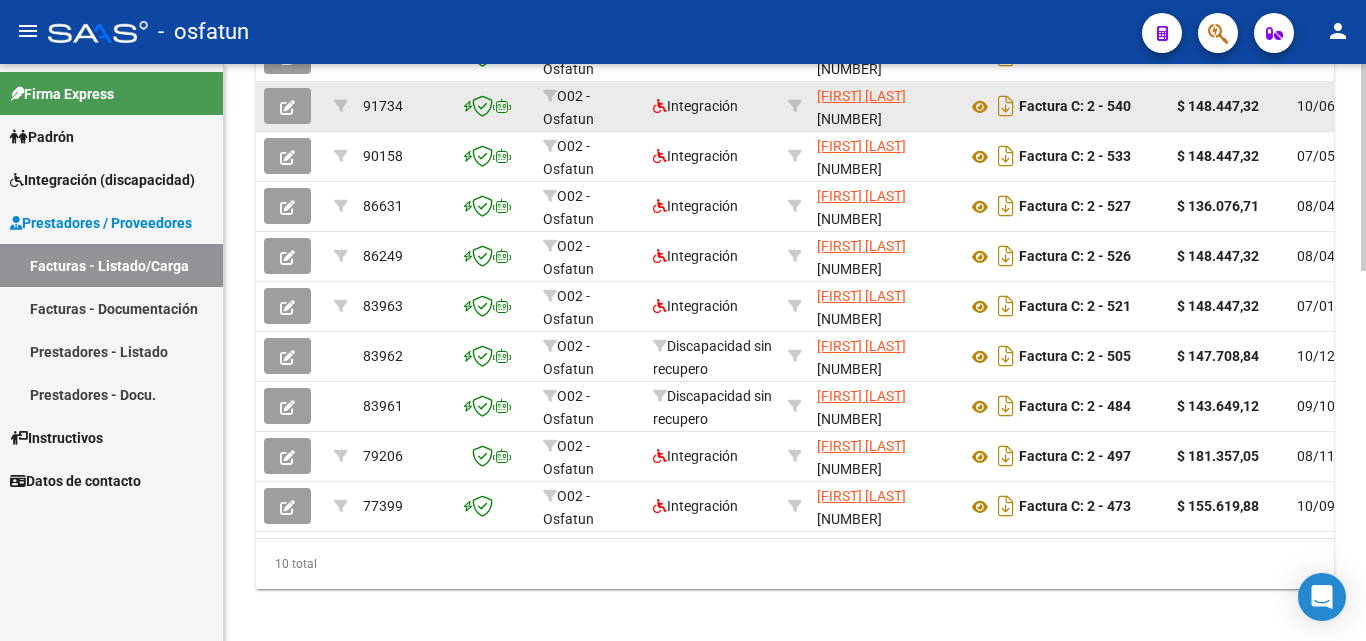 click on "Factura C: 2 - 540" 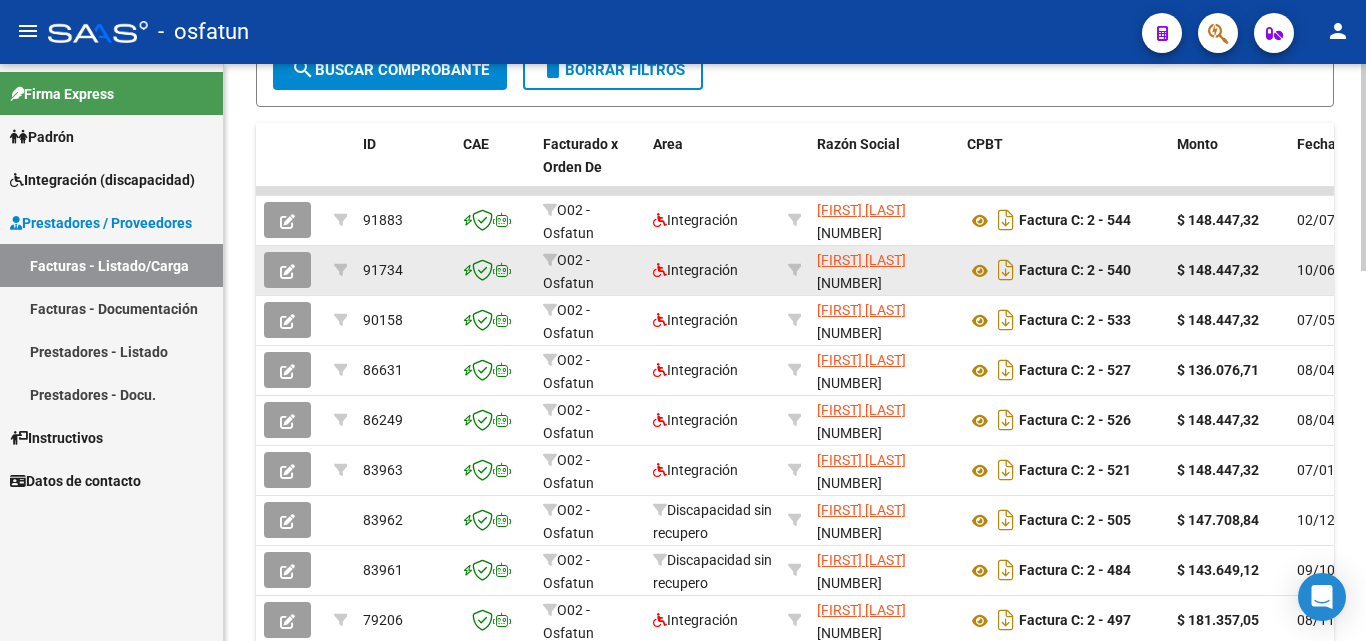 scroll, scrollTop: 800, scrollLeft: 0, axis: vertical 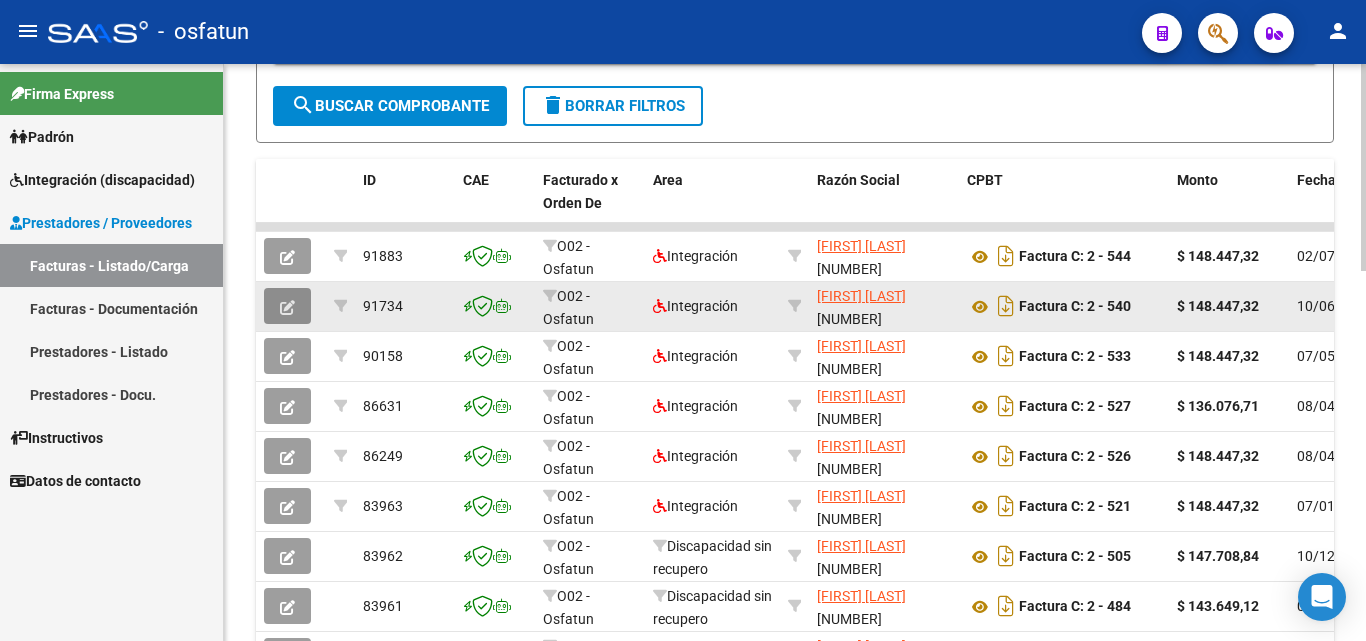 click 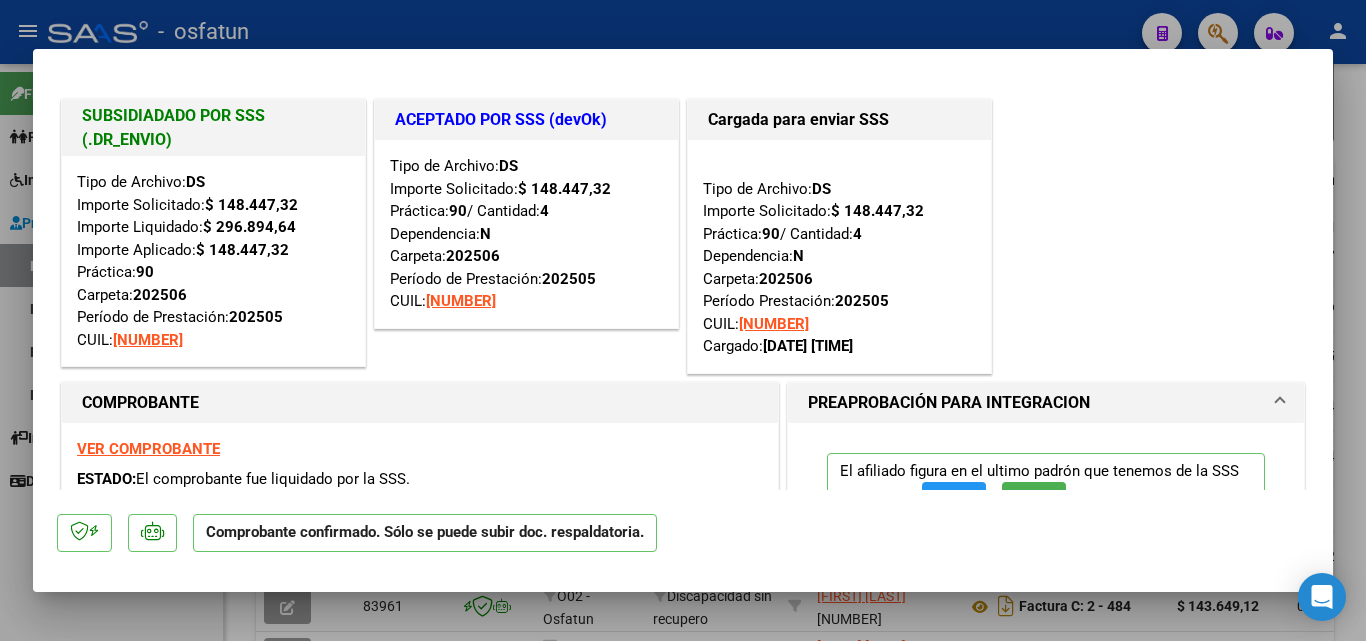 click at bounding box center [683, 320] 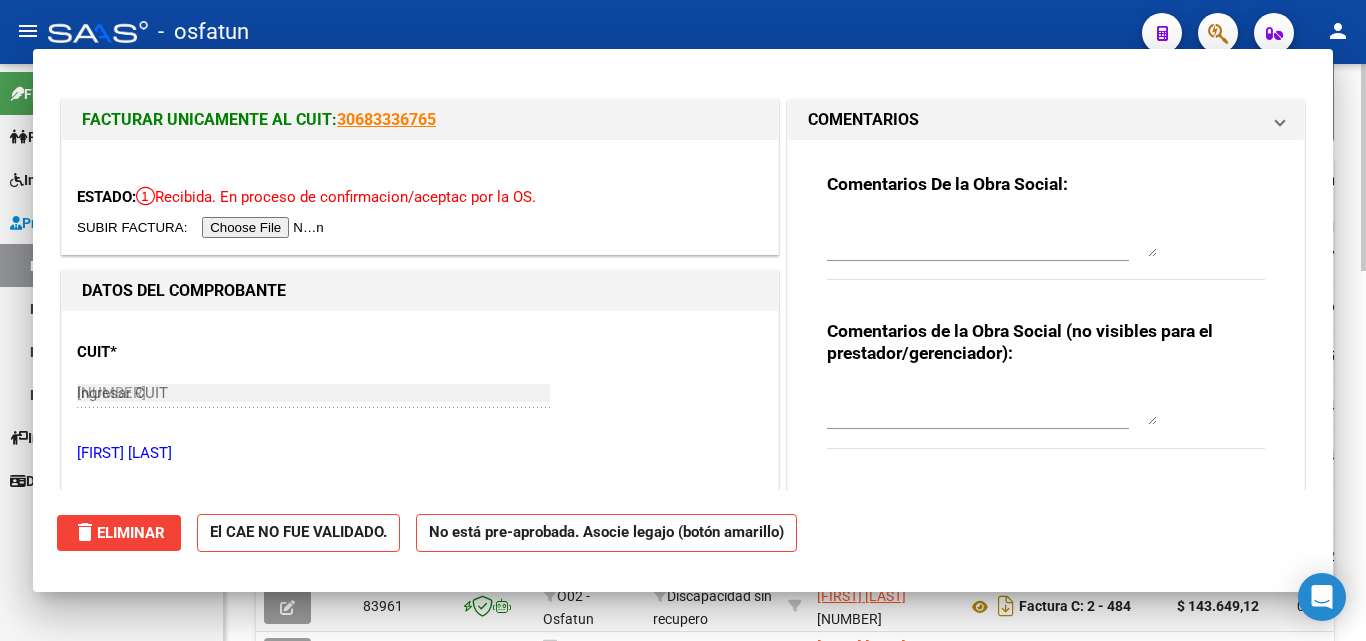 type 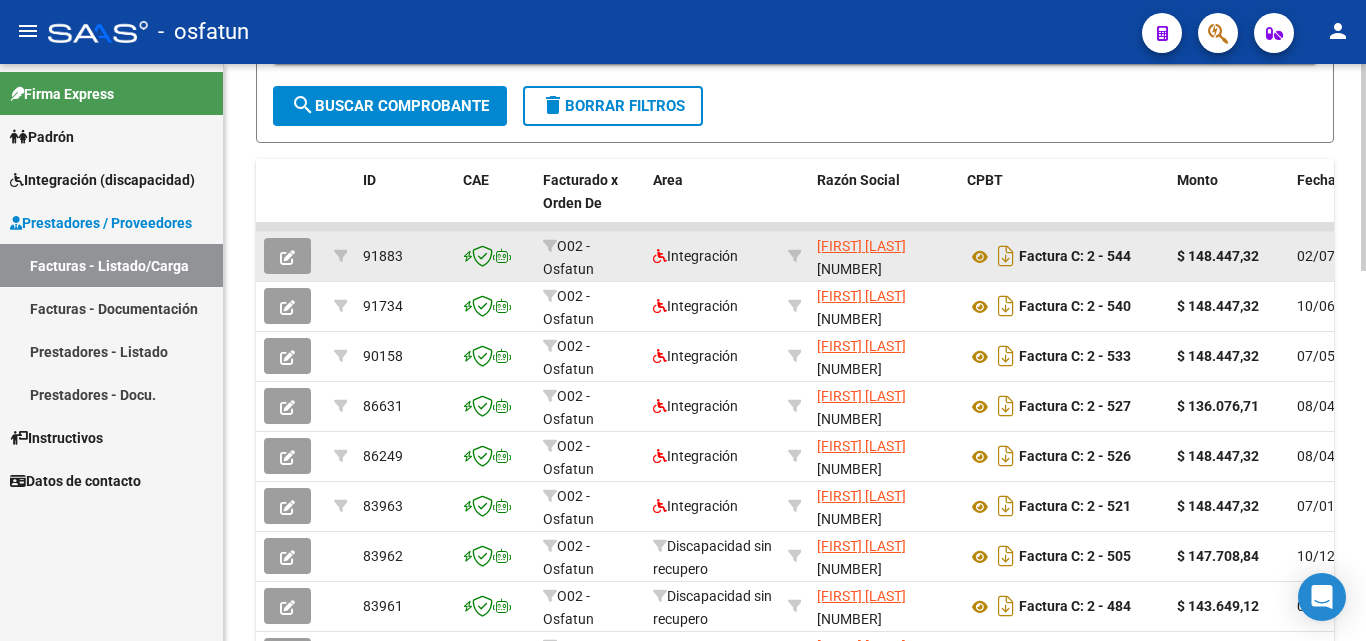 click 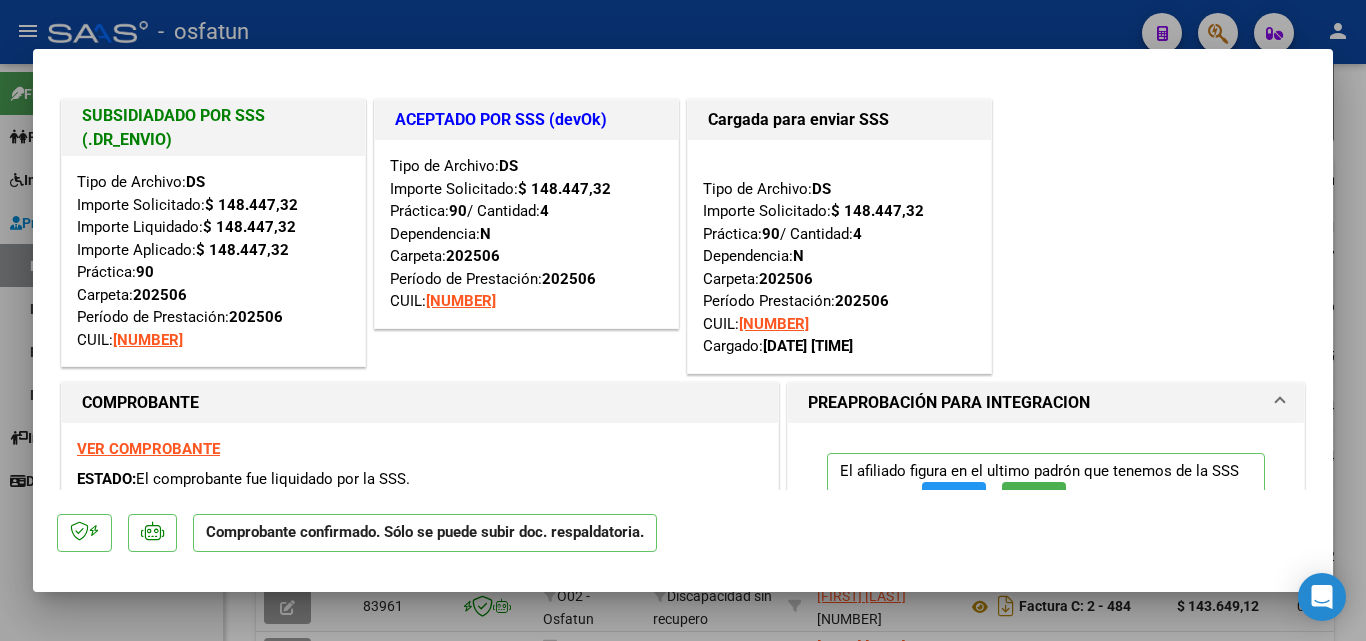 click at bounding box center (683, 320) 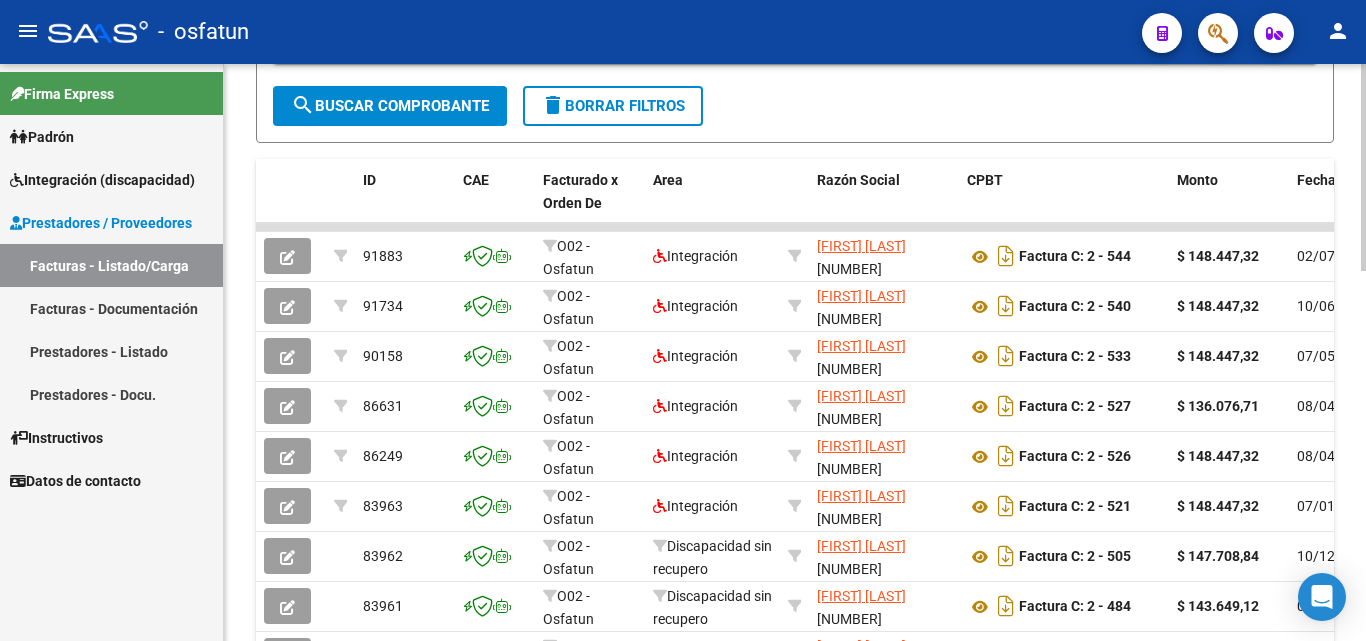 click on "Filtros Id Area Area Todos Seleccionar Gerenciador Si Confirmado Todos Cargado desde Masivo   Mostrar totalizadores   FILTROS DEL COMPROBANTE  Comprobante Tipo Comprobante Tipo Start date – End date Fec. Comprobante Desde / Hasta Días Emisión Desde(cant. días) Días Emisión Hasta(cant. días) [NUMBER] CUIT / Razón Social Pto. Venta Nro. Comprobante Código SSS CAE Válido CAE Válido Todos Cargado Módulo Hosp. Todos Tiene facturacion Apócrifa Hospital Refes  FILTROS DE INTEGRACION  Todos Cargado en Para Enviar SSS Período De Prestación Campos del Archivo de Rendición Devuelto x SSS (dr_envio) Todos Rendido x SSS (dr_envio) Tipo de Registro Tipo de Registro Período Presentación Período Presentación Campos del Legajo Asociado (preaprobación) Afiliado Legajo (cuil/nombre) Todos Solo facturas preaprobadas  MAS FILTROS  Todos Con Doc. Respaldatoria Todos Con Trazabilidad Todos Asociado a Expediente Sur Auditoría Auditoría Auditoría Id Start date – End date Start date – End date – –" 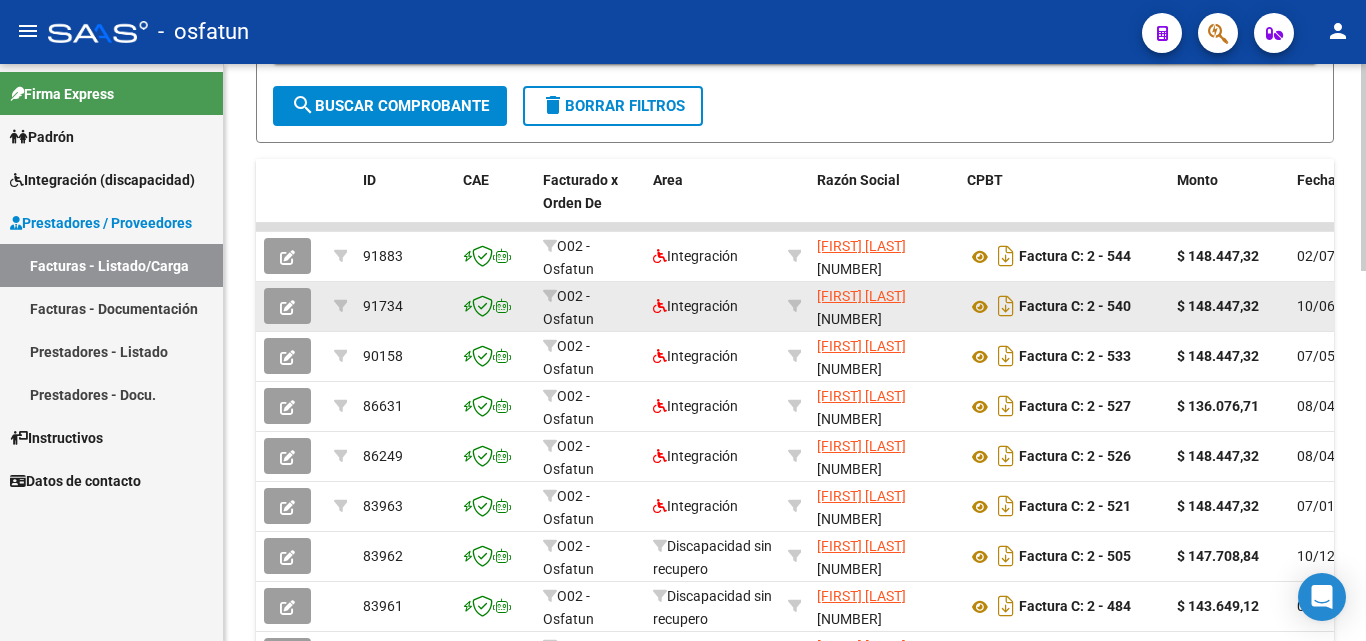 click 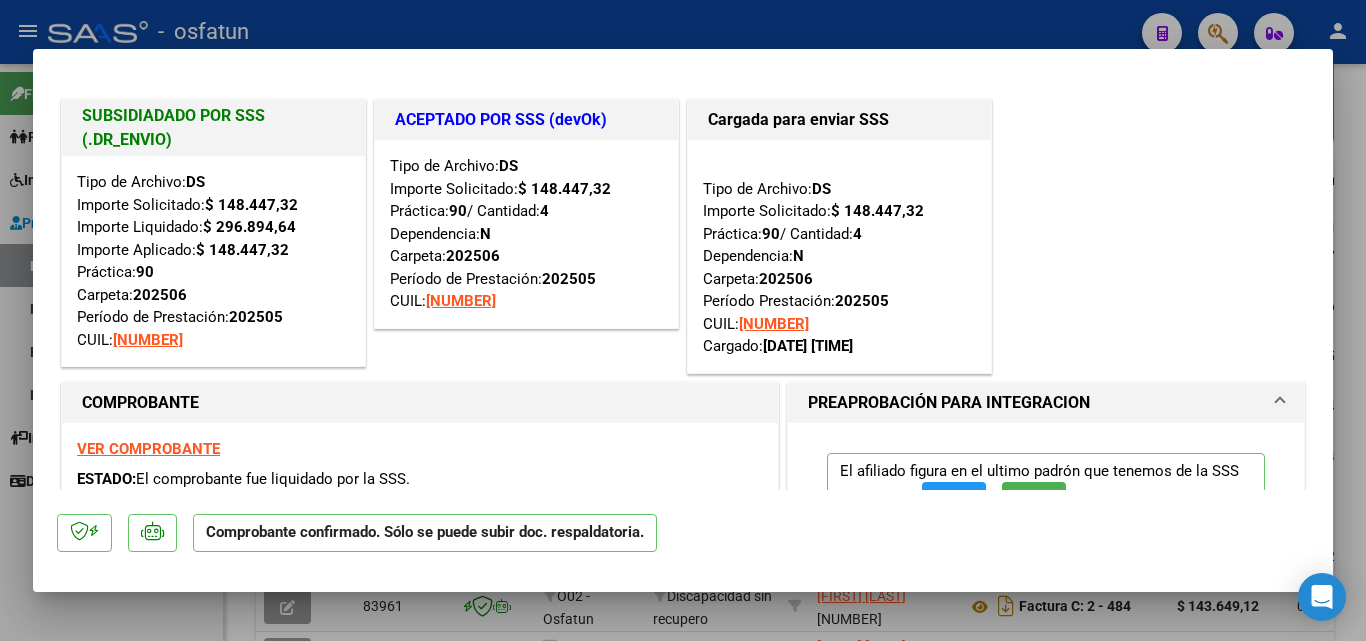 click at bounding box center [683, 320] 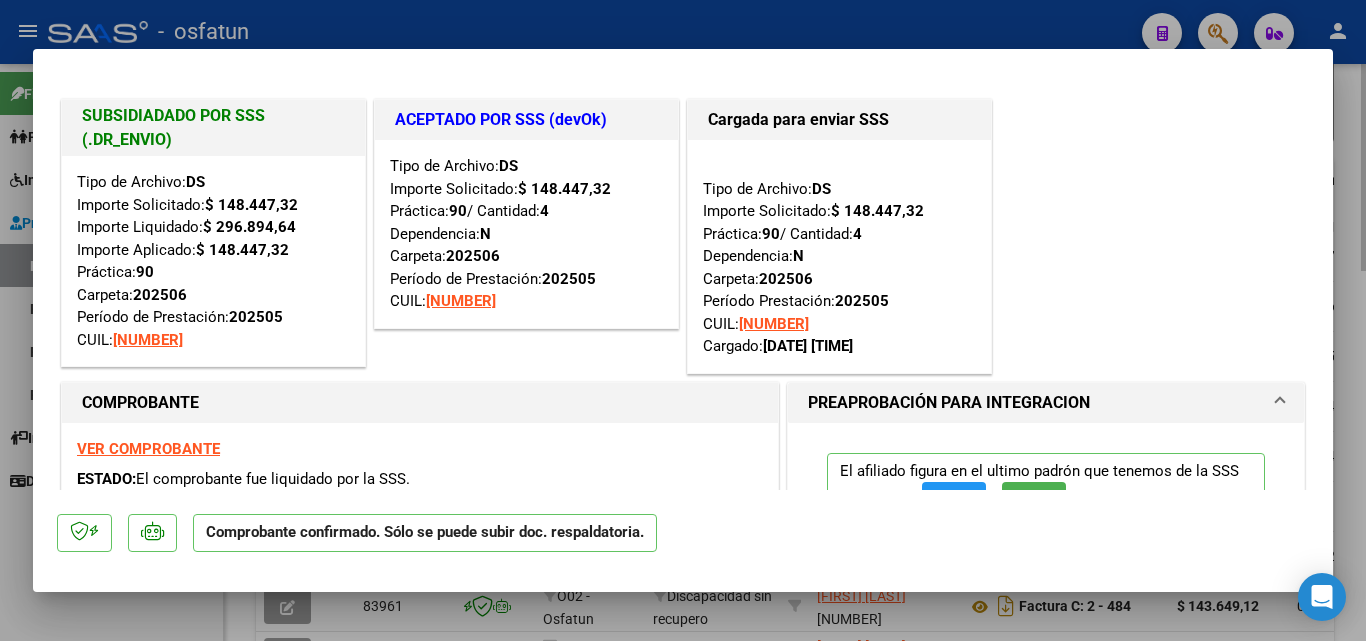 type 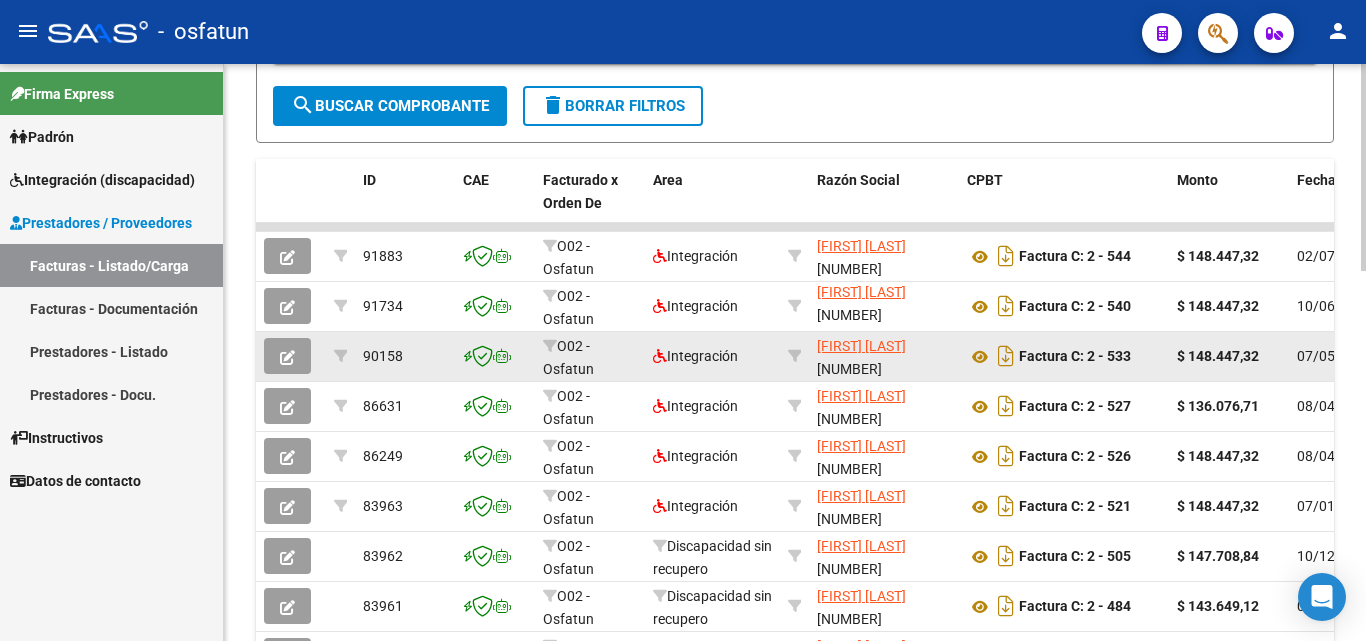 scroll, scrollTop: 26, scrollLeft: 0, axis: vertical 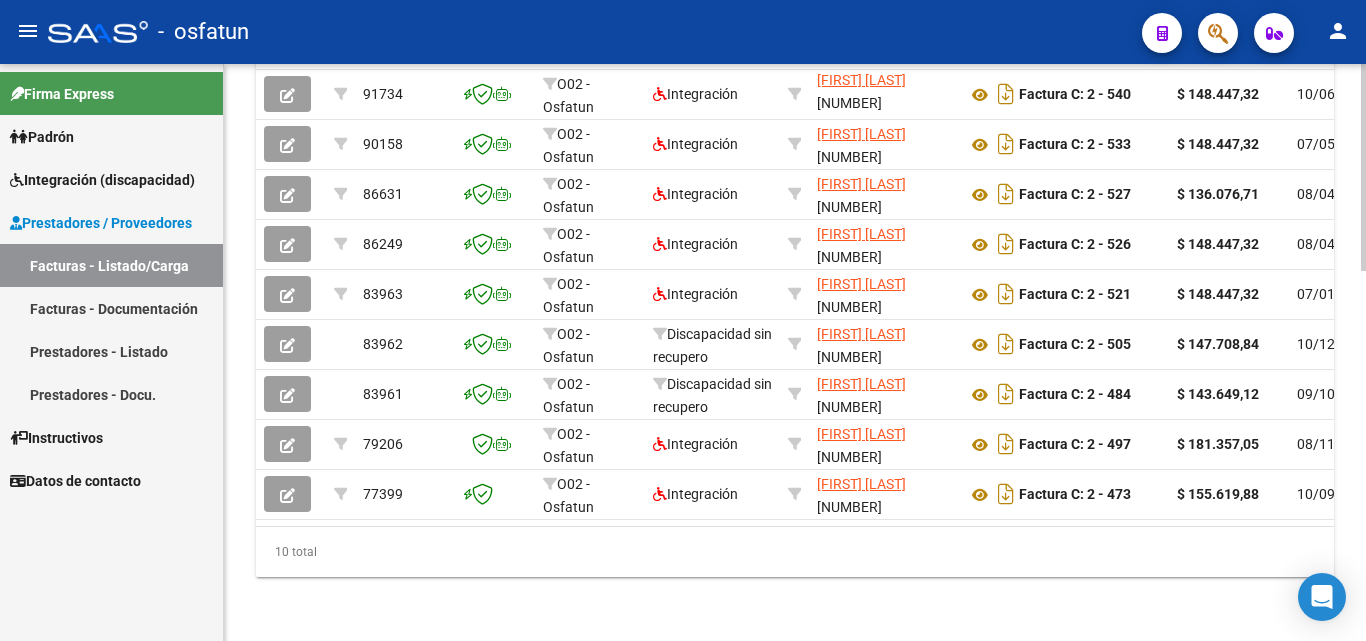 click on "10 total" 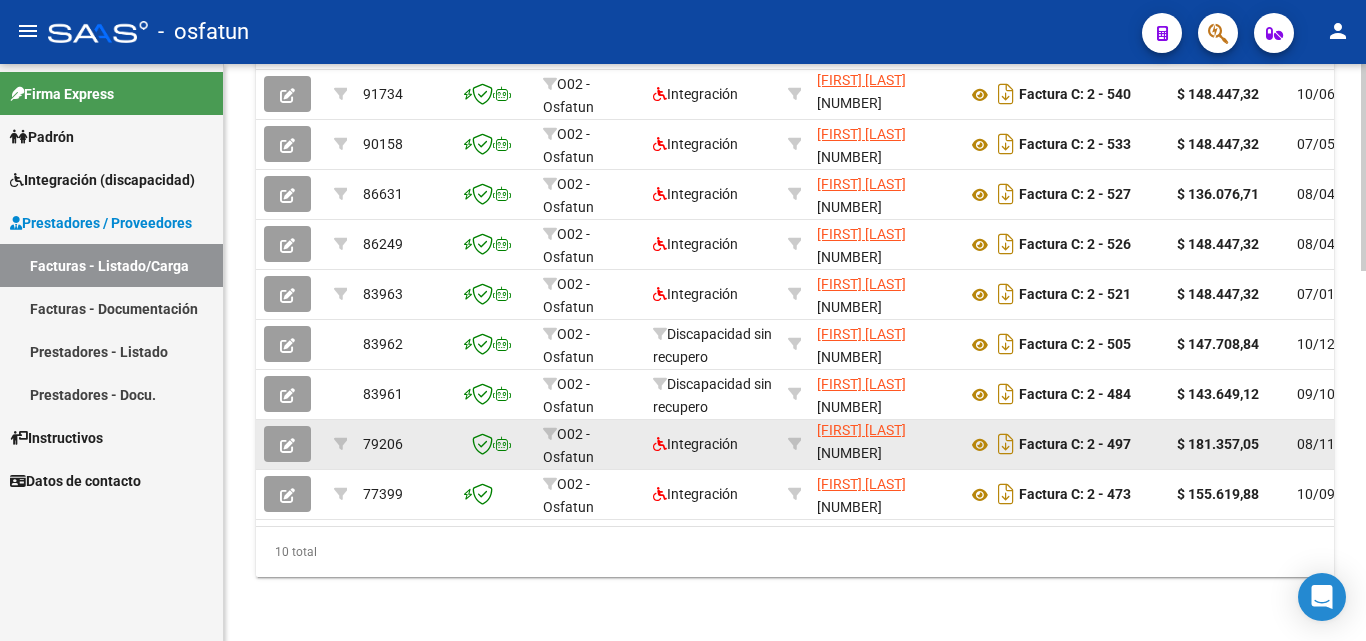 scroll, scrollTop: 26, scrollLeft: 0, axis: vertical 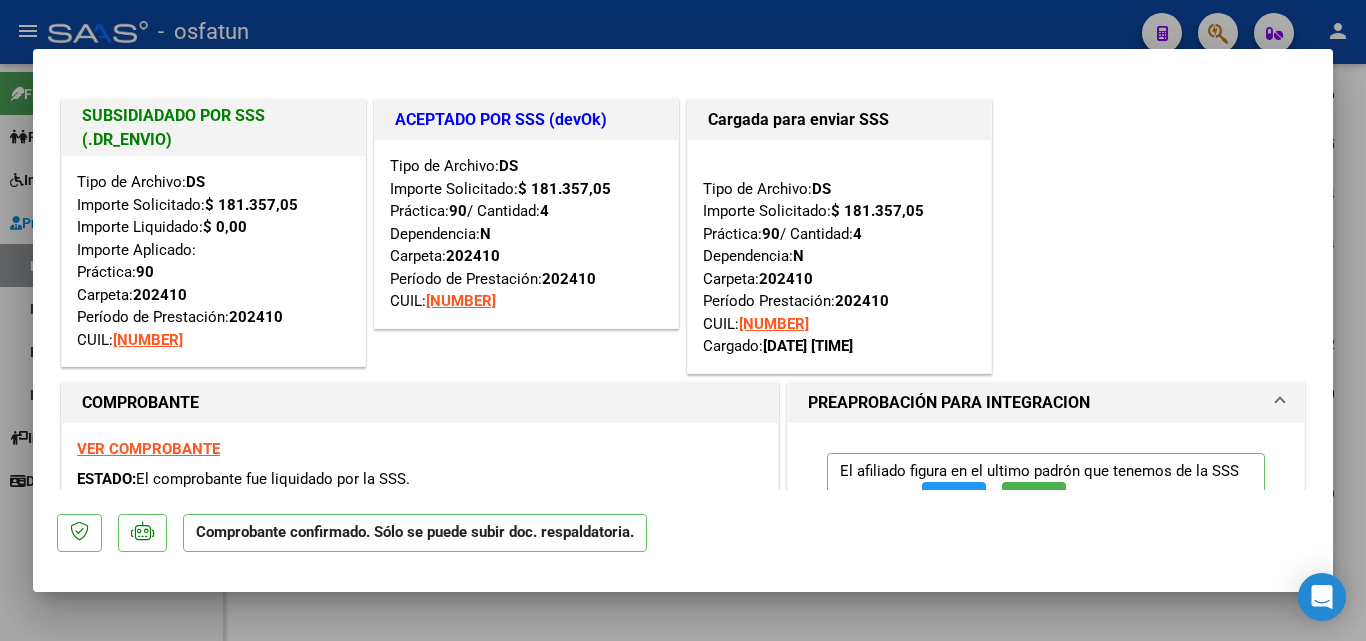 click at bounding box center [683, 320] 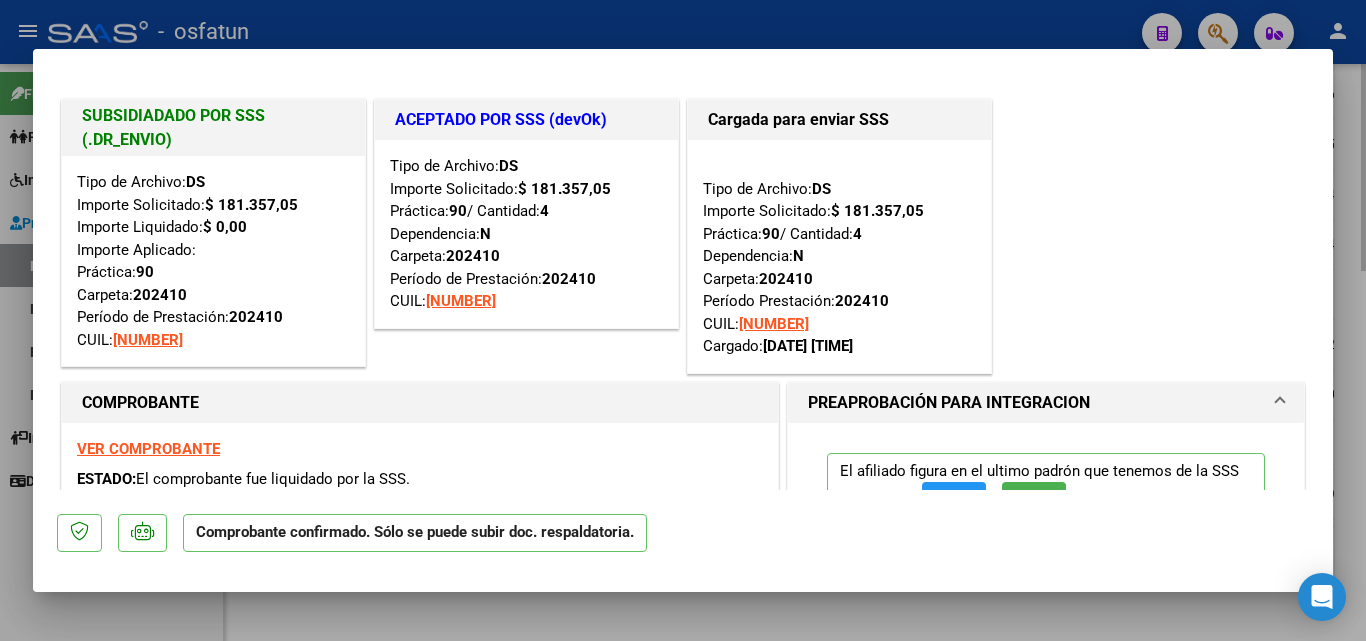 type 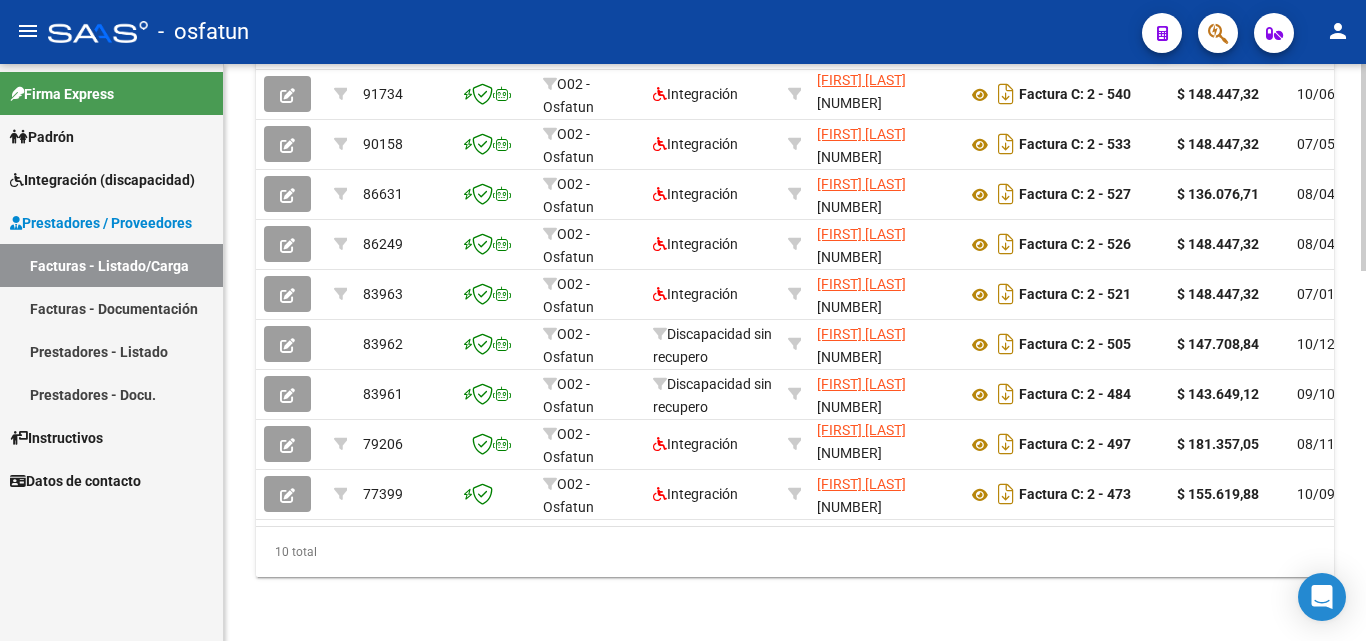 scroll, scrollTop: 0, scrollLeft: 943, axis: horizontal 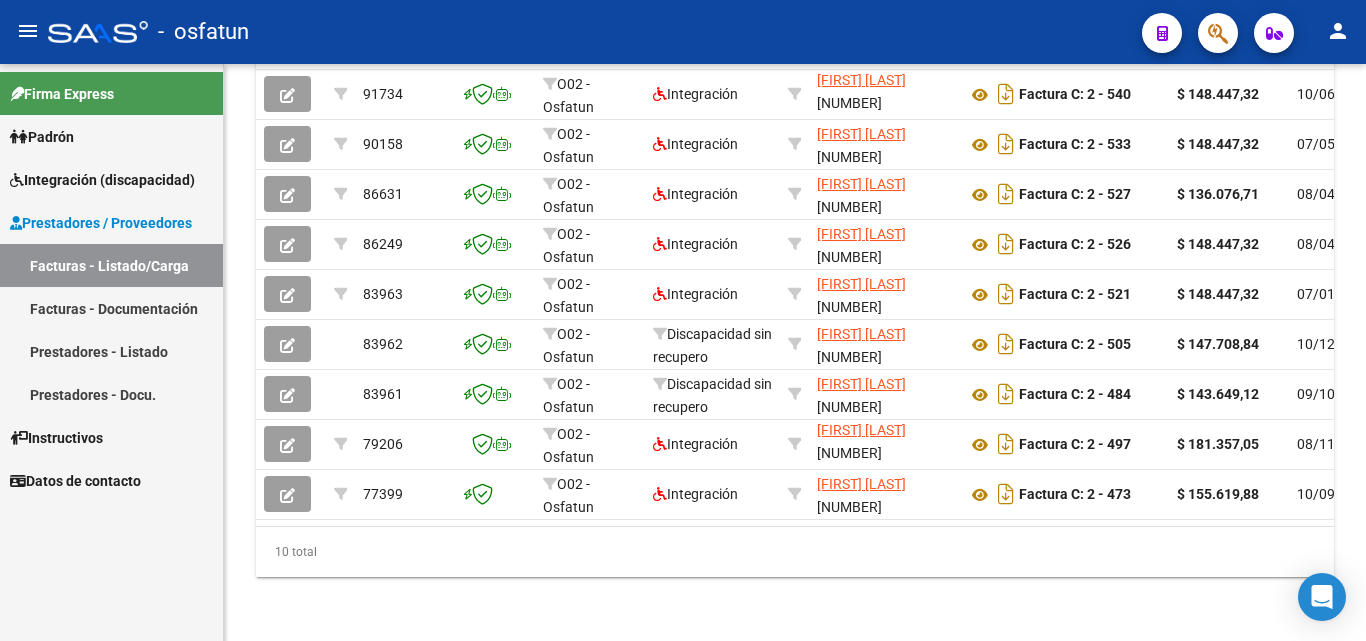 drag, startPoint x: 38, startPoint y: 593, endPoint x: 82, endPoint y: 584, distance: 44.911022 